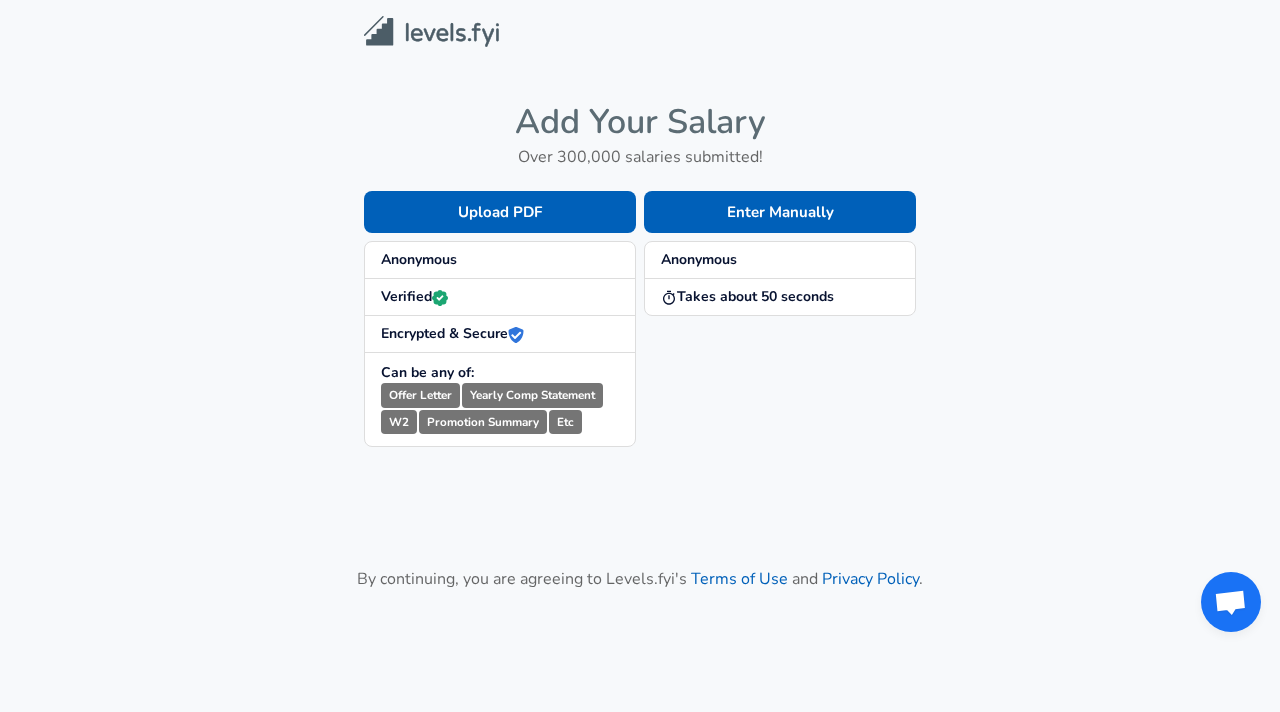 scroll, scrollTop: 0, scrollLeft: 0, axis: both 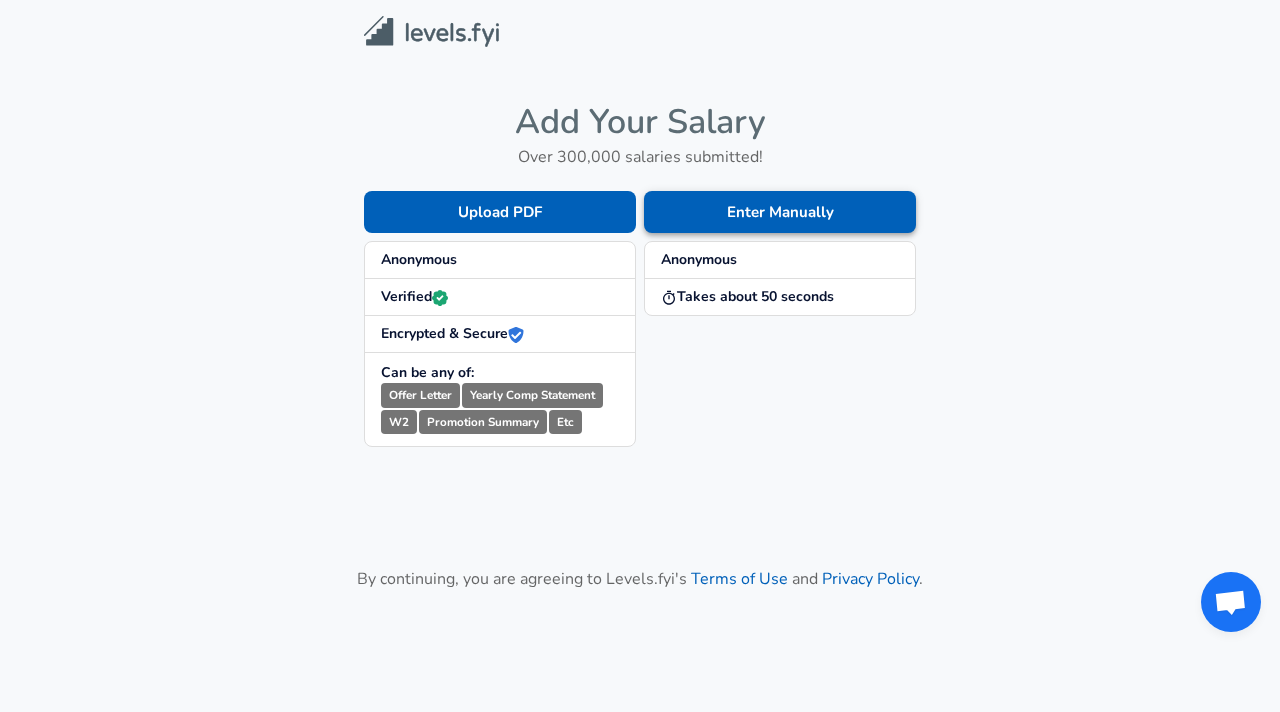 click on "Enter Manually" at bounding box center [780, 212] 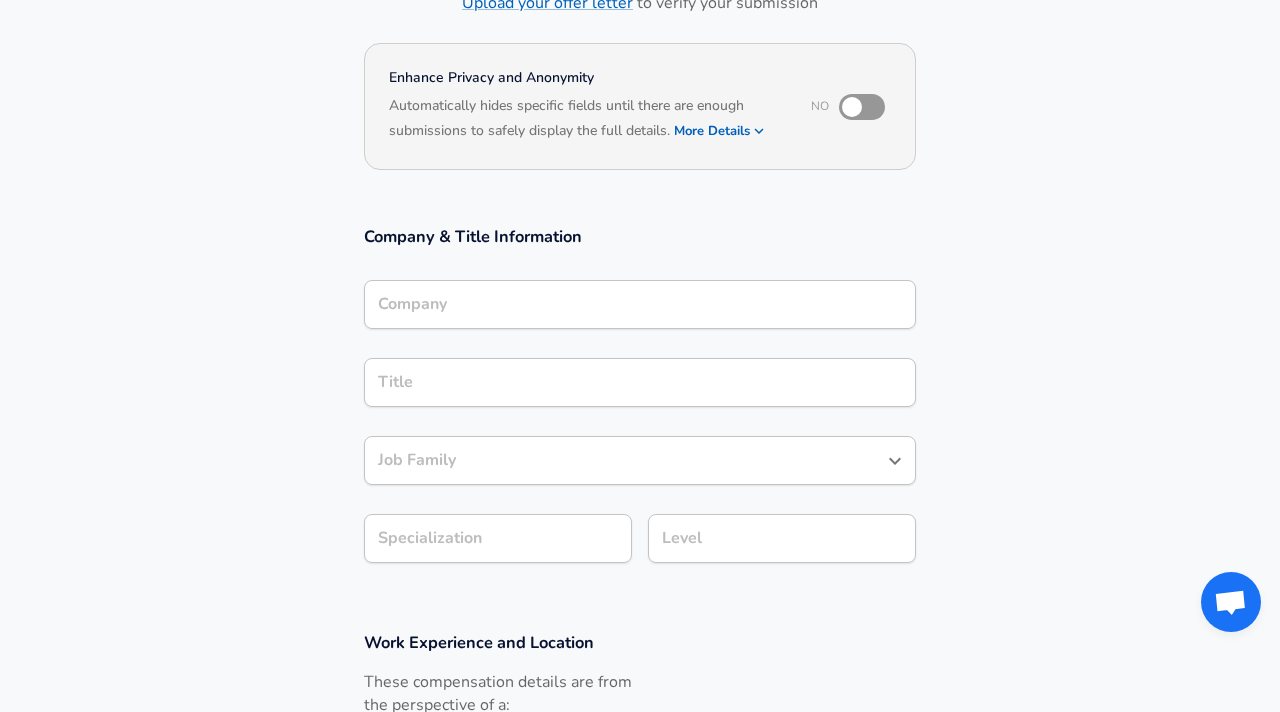 scroll, scrollTop: 0, scrollLeft: 0, axis: both 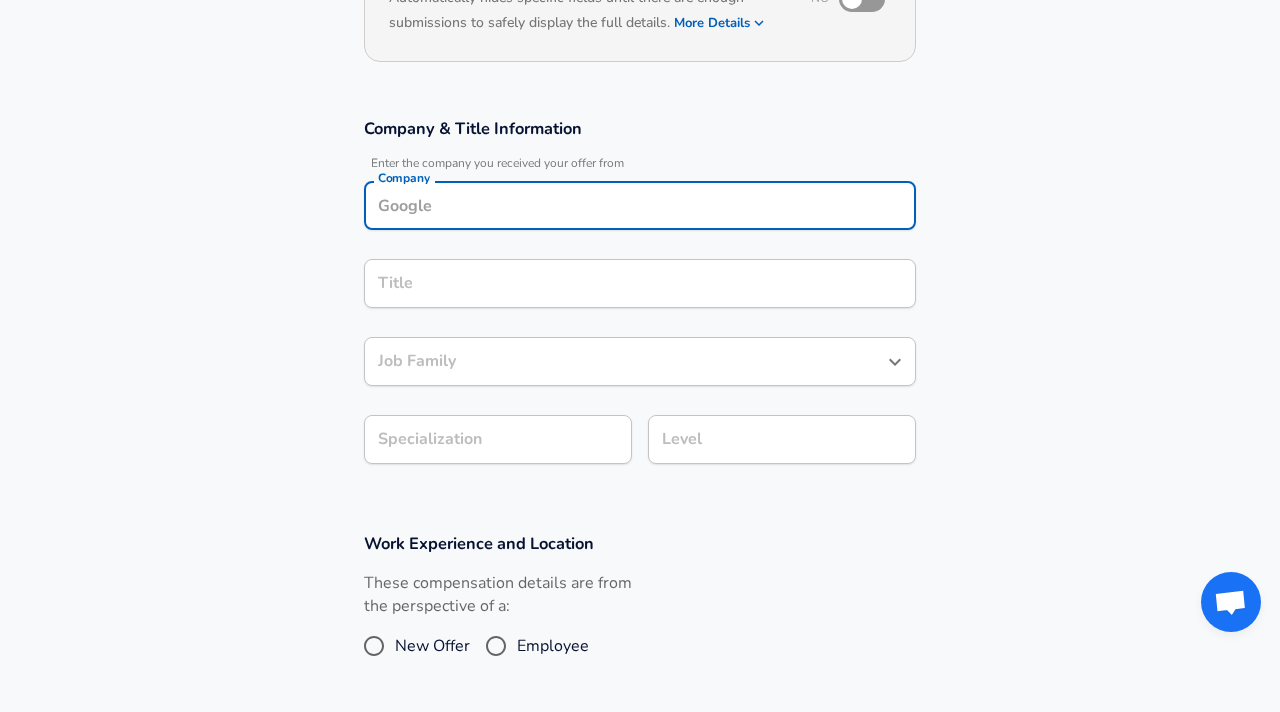 click on "Company" at bounding box center [640, 205] 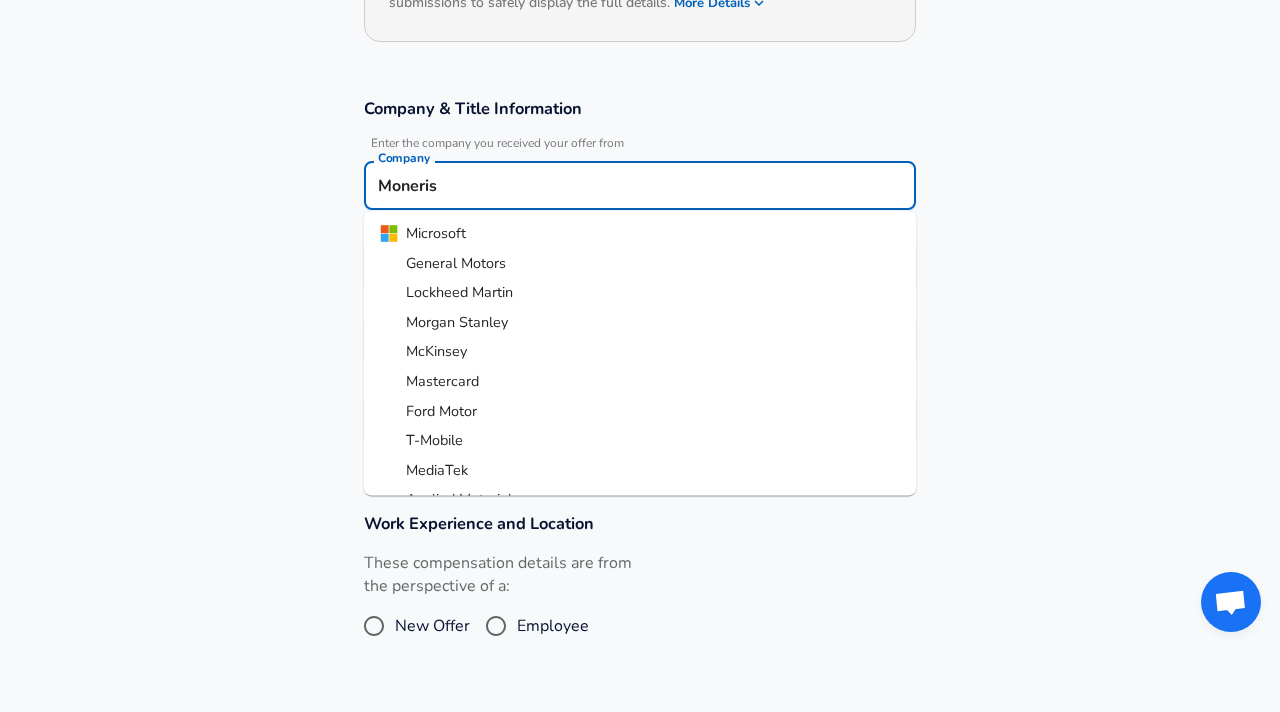type on "Moneris" 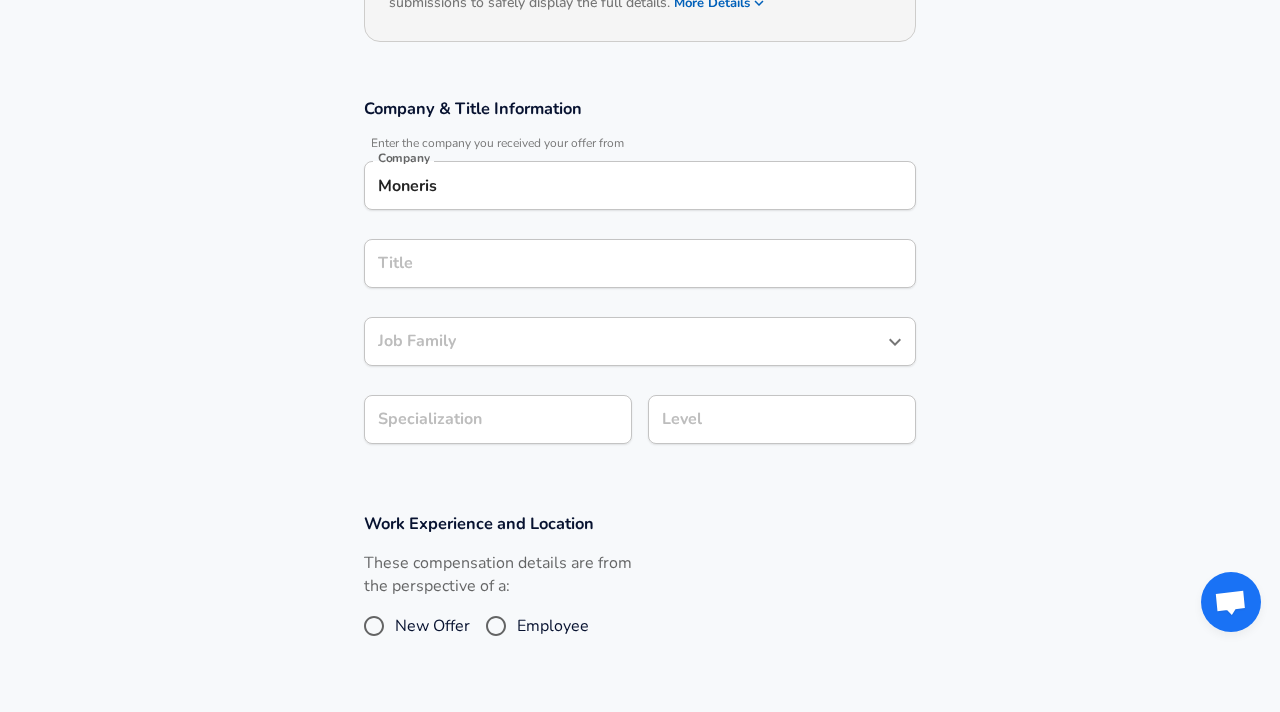 click on "Title" at bounding box center (640, 263) 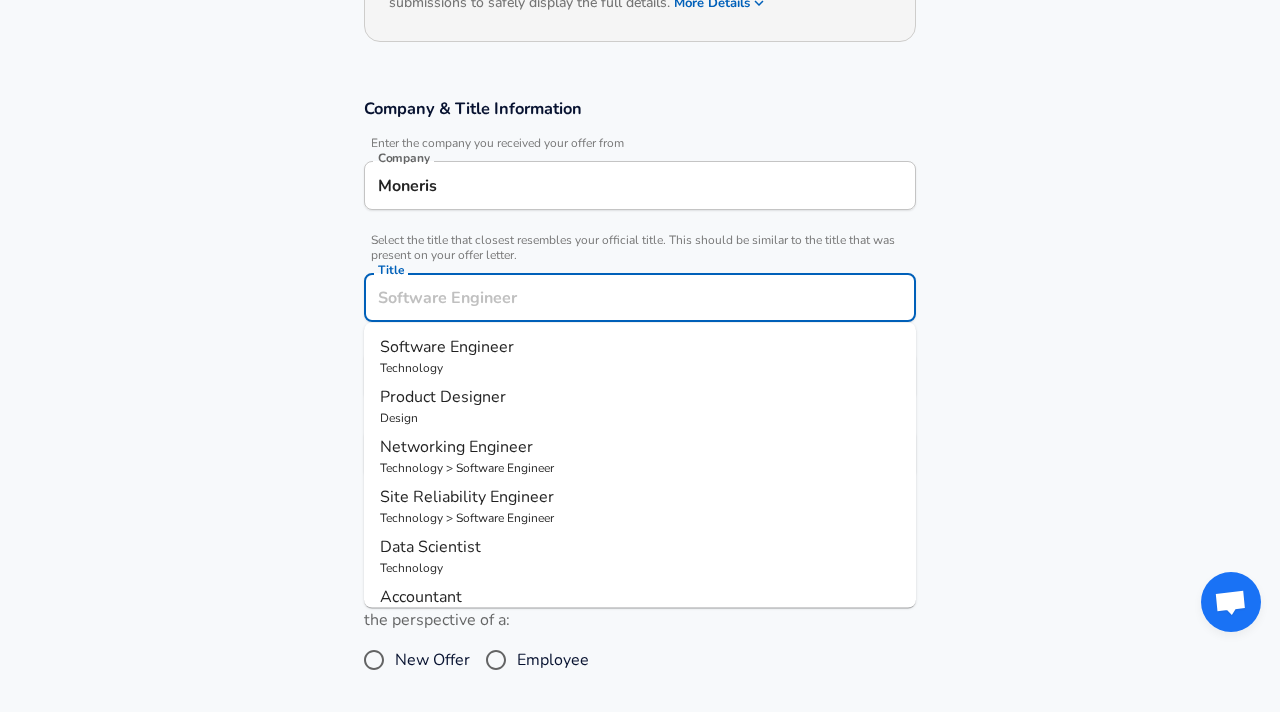 scroll, scrollTop: 322, scrollLeft: 0, axis: vertical 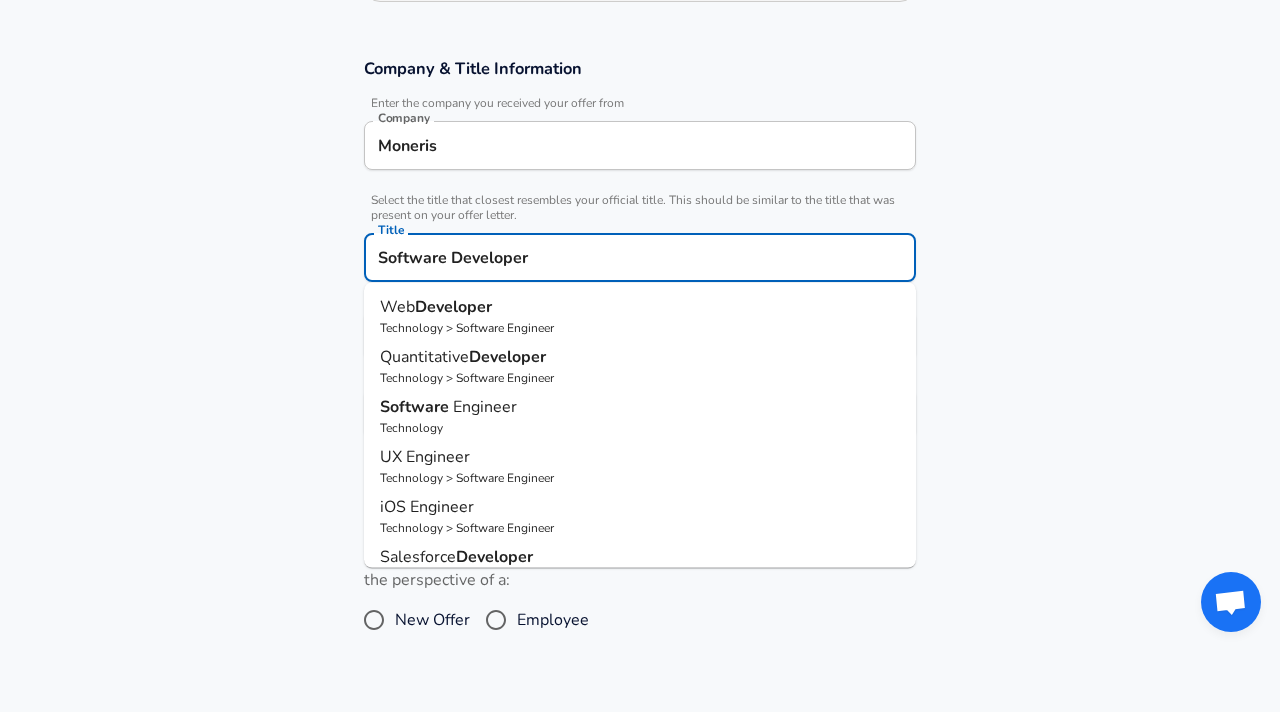 type on "Software Developer" 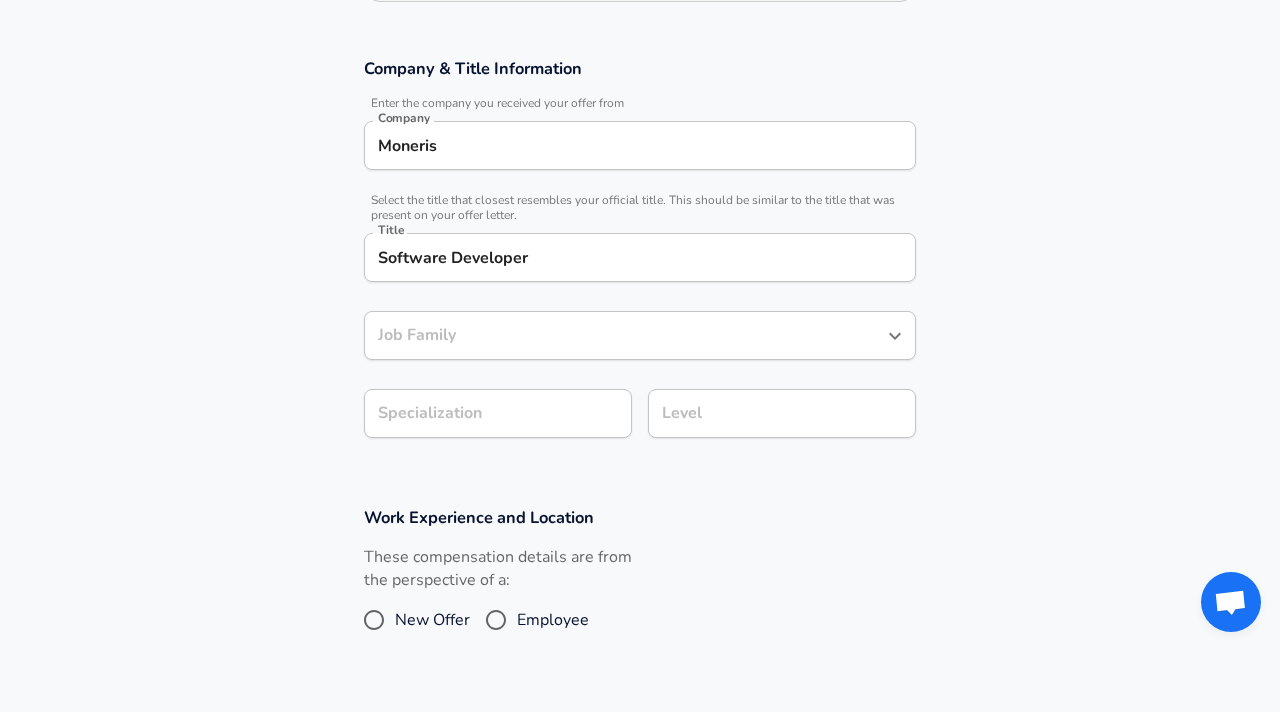click on "Job Family" at bounding box center [625, 335] 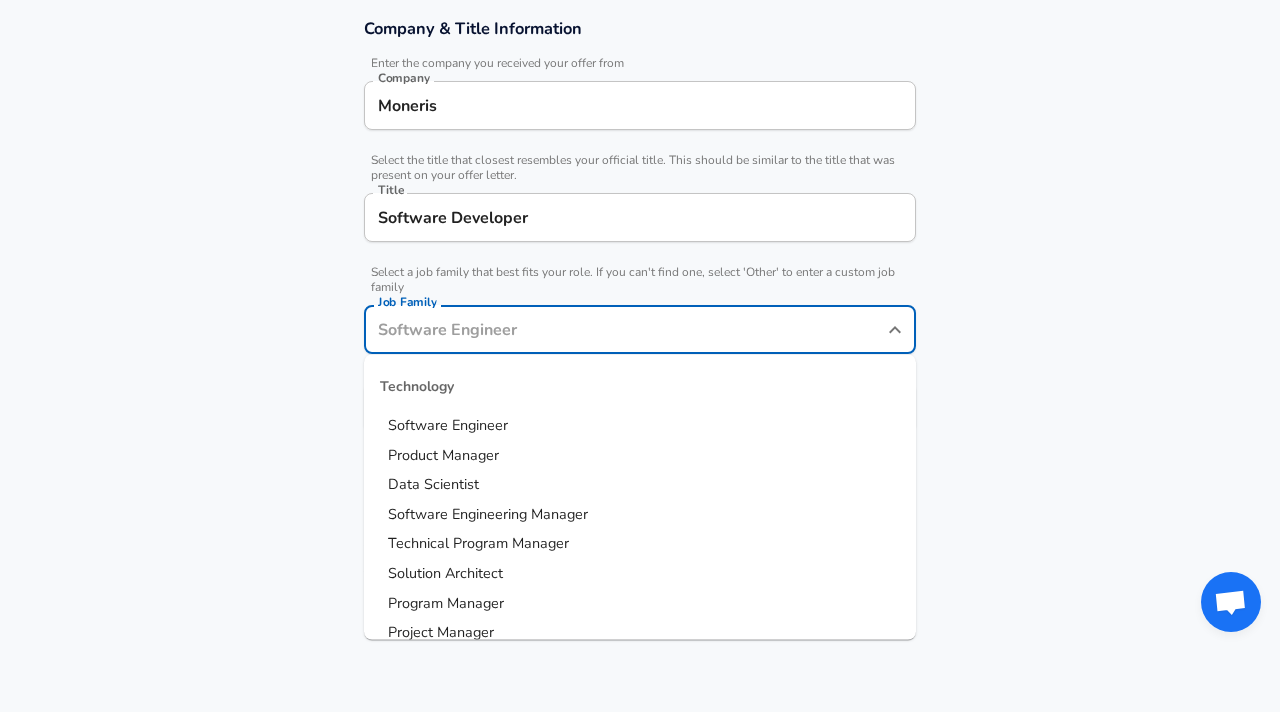 click on "Software Engineer" at bounding box center [448, 425] 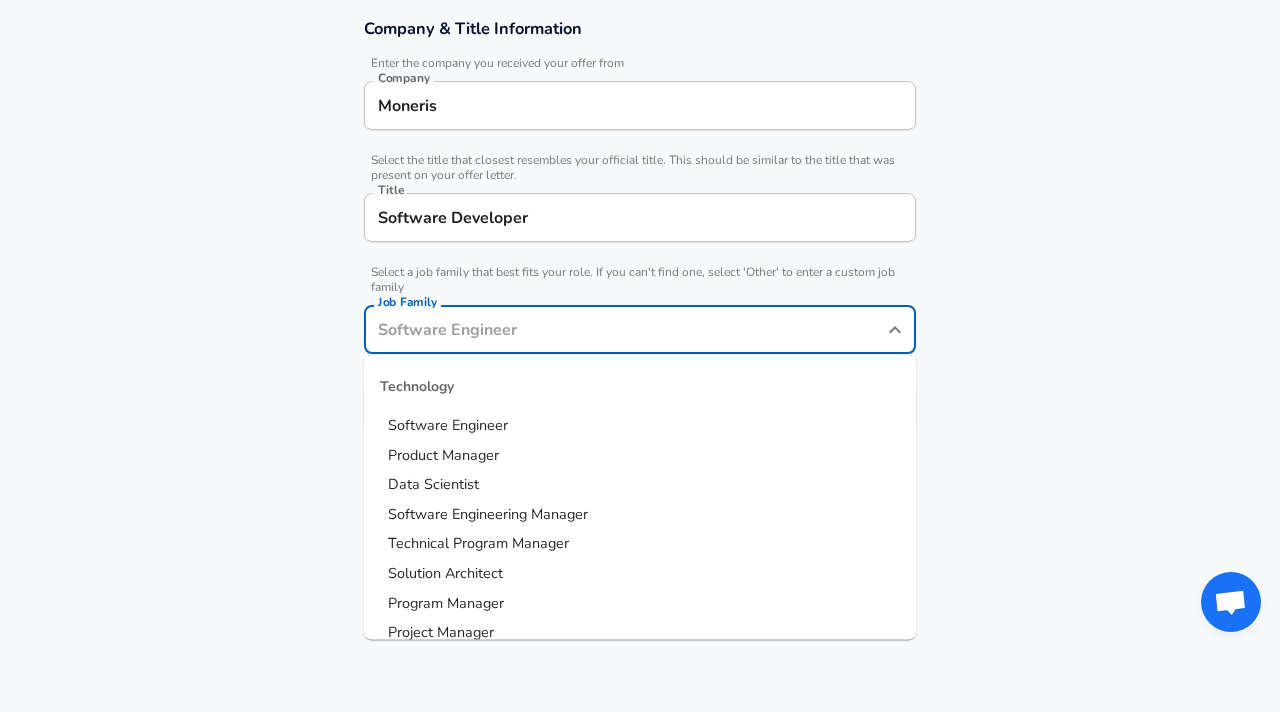 type on "Software Engineer" 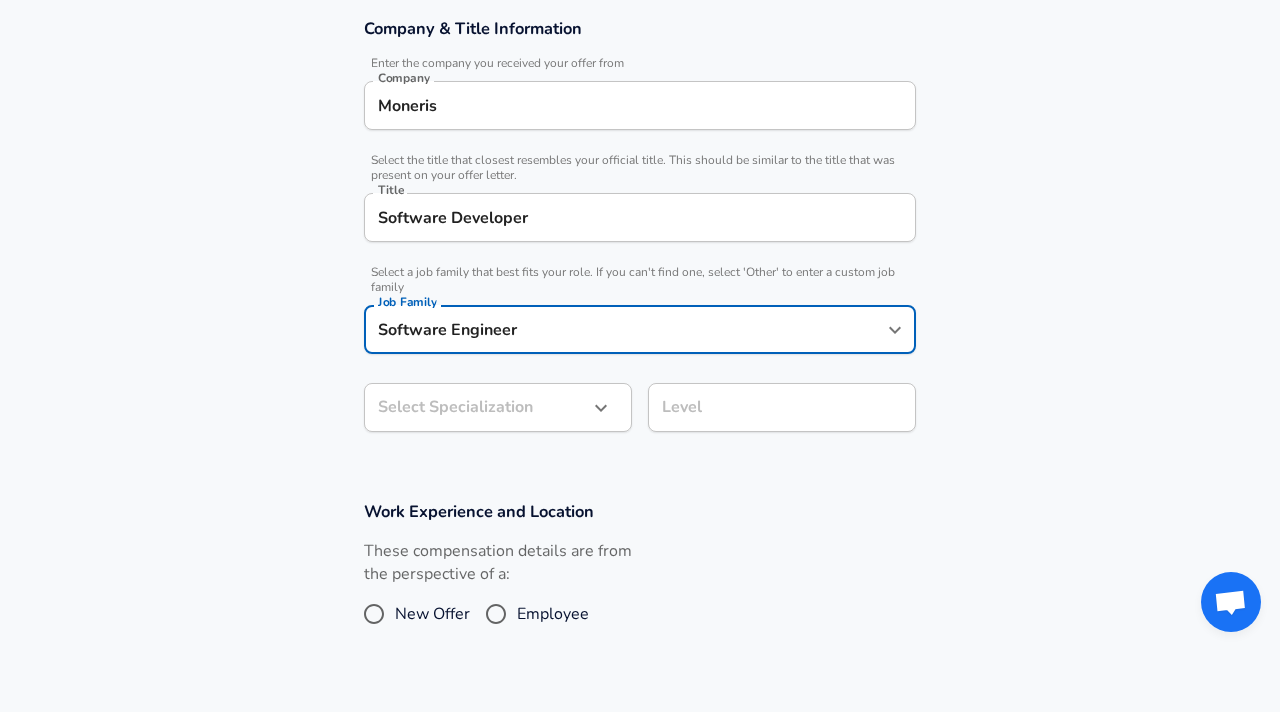 click on "Restart Add Your Salary Upload your offer letter   to verify your submission Enhance Privacy and Anonymity No Automatically hides specific fields until there are enough submissions to safely display the full details.   More Details Based on your submission and the data points that we have already collected, we will automatically hide and anonymize specific fields if there aren't enough data points to remain sufficiently anonymous. Company & Title Information   Enter the company you received your offer from Company [COMPANY] Company   Select the title that closest resembles your official title. This should be similar to the title that was present on your offer letter. Title Software Developer Title   Select a job family that best fits your role. If you can't find one, select 'Other' to enter a custom job family Job Family Software Engineer Job Family Select Specialization ​ Select Specialization Level Level Work Experience and Location These compensation details are from the perspective of a: New Offer     and" at bounding box center (640, -6) 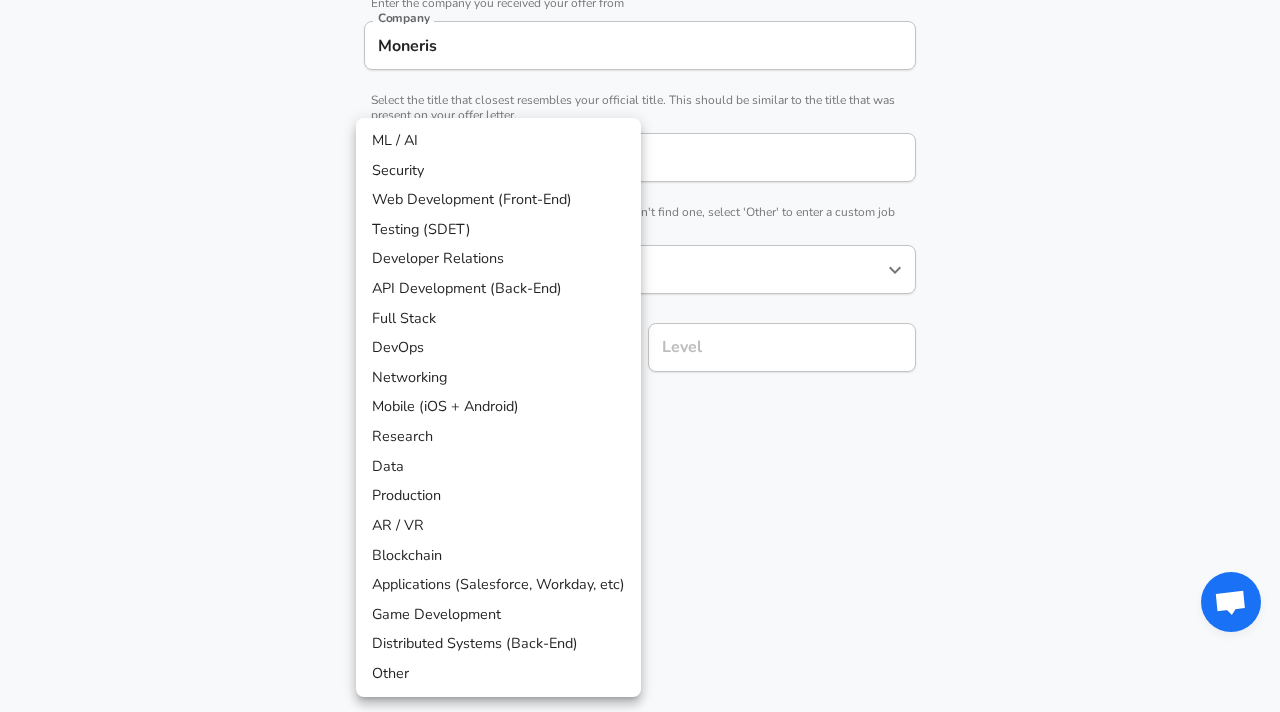 click on "Web Development (Front-End)" at bounding box center [498, 200] 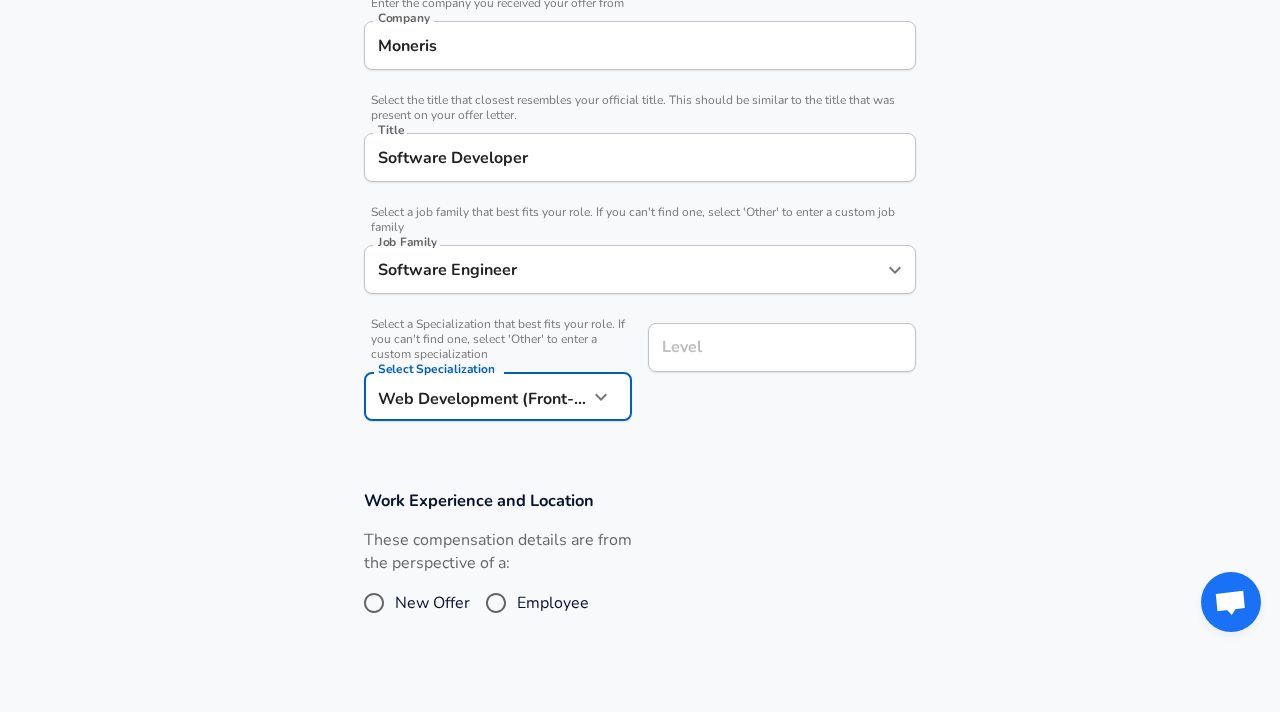 click on "Level" at bounding box center [782, 347] 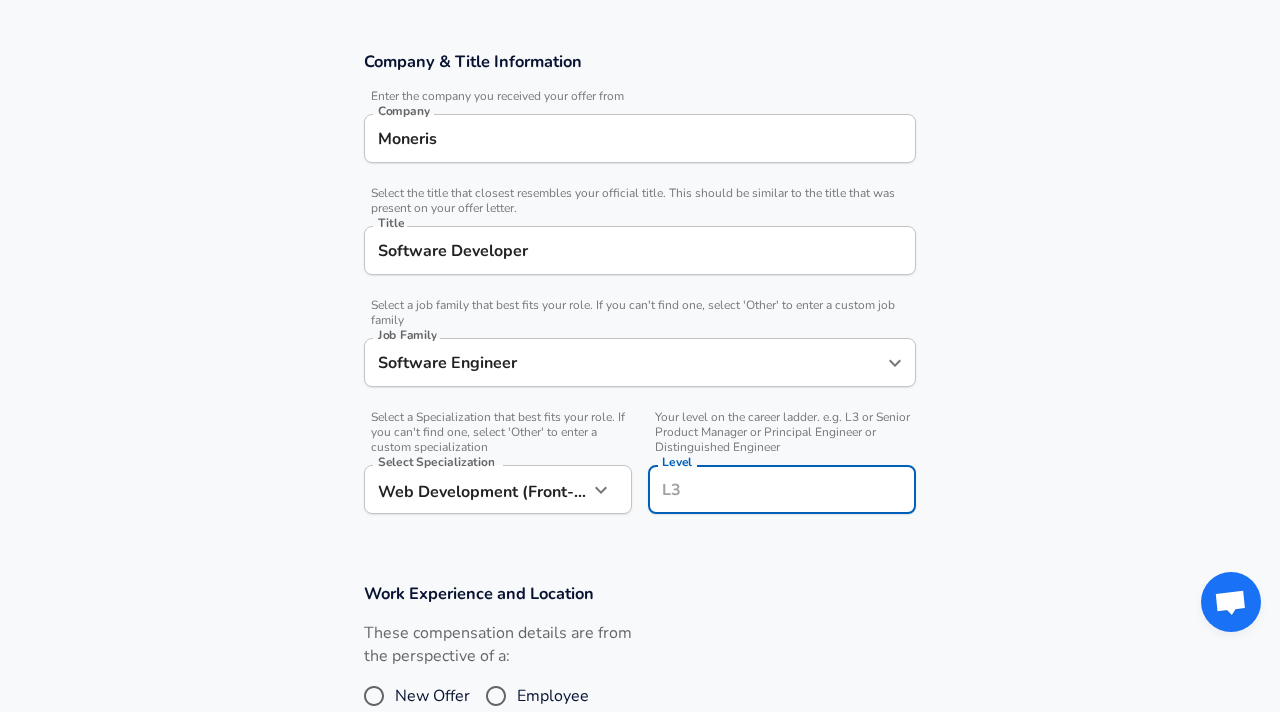 scroll, scrollTop: 311, scrollLeft: 0, axis: vertical 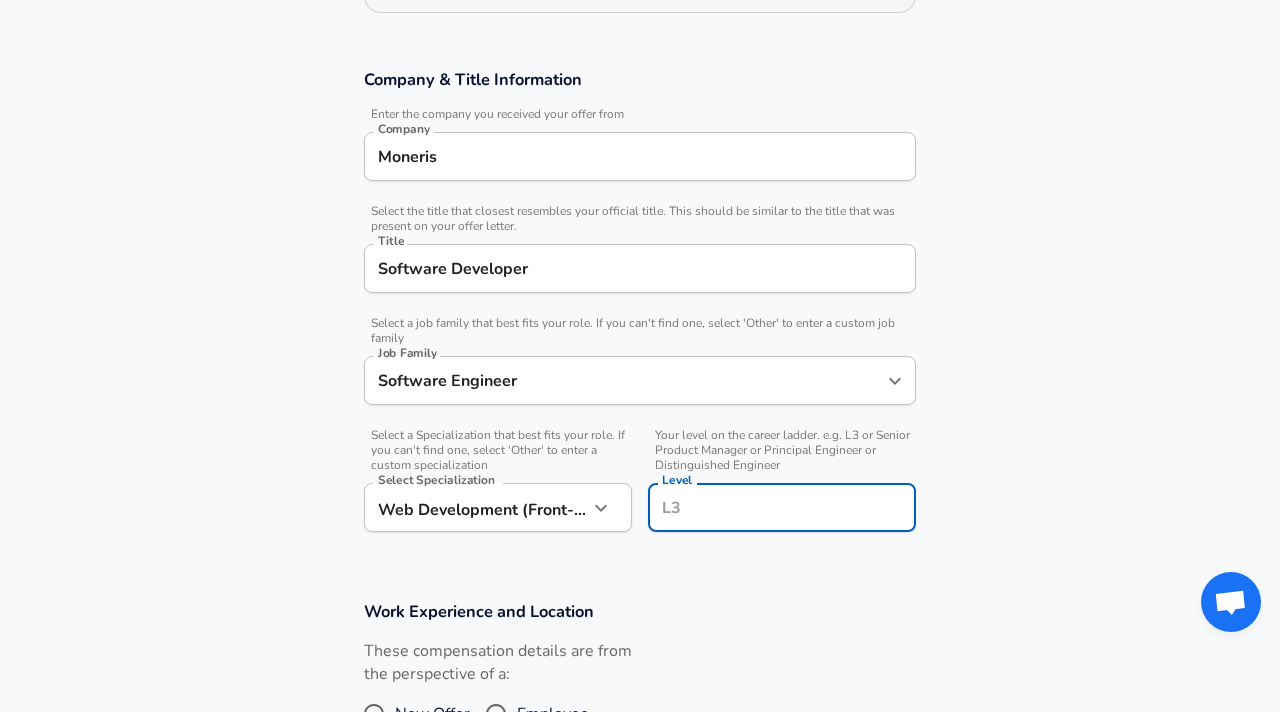 click on "Moneris" at bounding box center [640, 156] 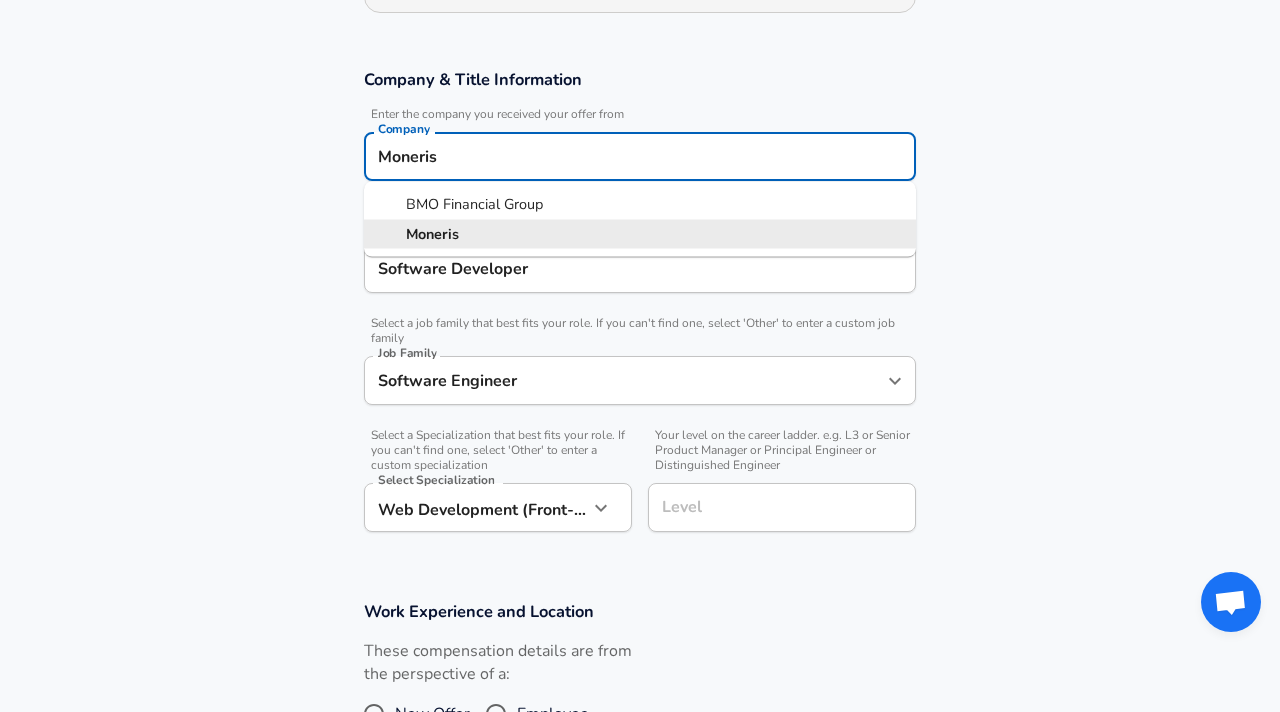 click on "Moneris" at bounding box center [640, 234] 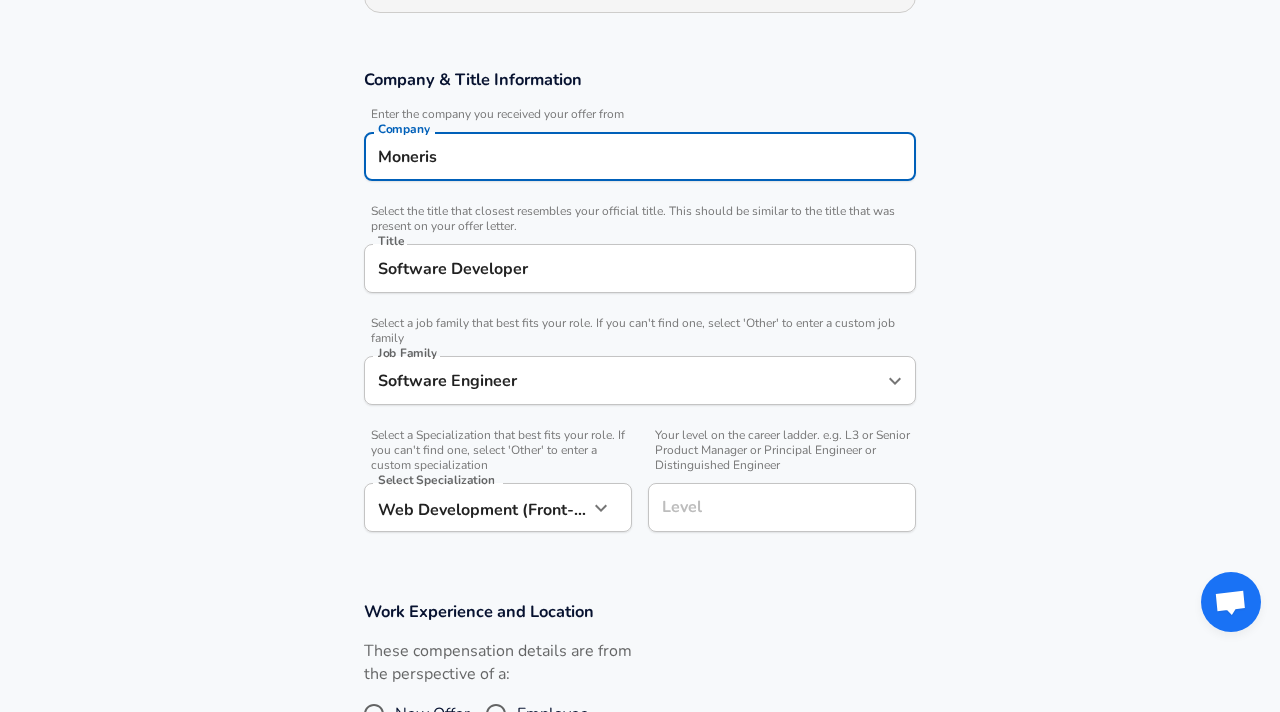 click on "Company & Title Information   Enter the company you received your offer from Company [COMPANY] Company   Select the title that closest resembles your official title. This should be similar to the title that was present on your offer letter. Title Software Developer Title   Select a job family that best fits your role. If you can't find one, select 'Other' to enter a custom job family Job Family Software Engineer Job Family   Select a Specialization that best fits your role. If you can't find one, select 'Other' to enter a custom specialization Select Specialization Web Development (Front-End) Web Development (Front-End) Select Specialization   Your level on the career ladder. e.g. L3 or Senior Product Manager or Principal Engineer or Distinguished Engineer Level Level" at bounding box center [640, 311] 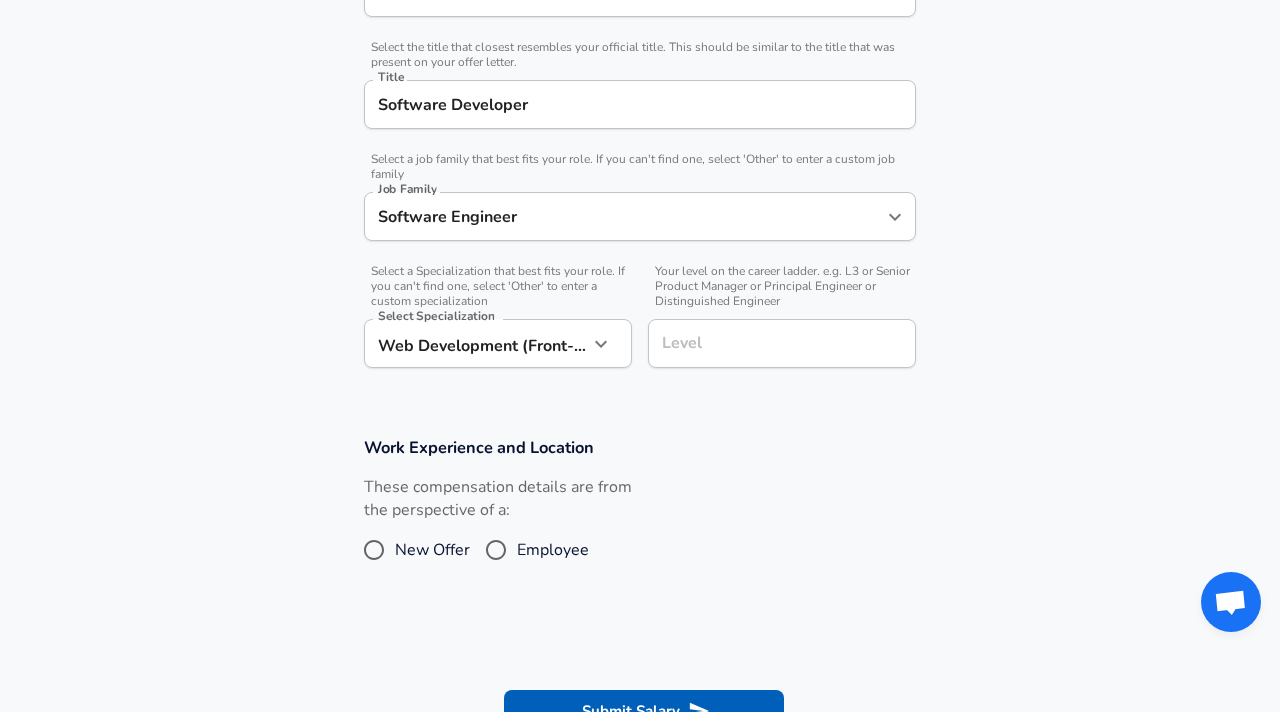 scroll, scrollTop: 504, scrollLeft: 0, axis: vertical 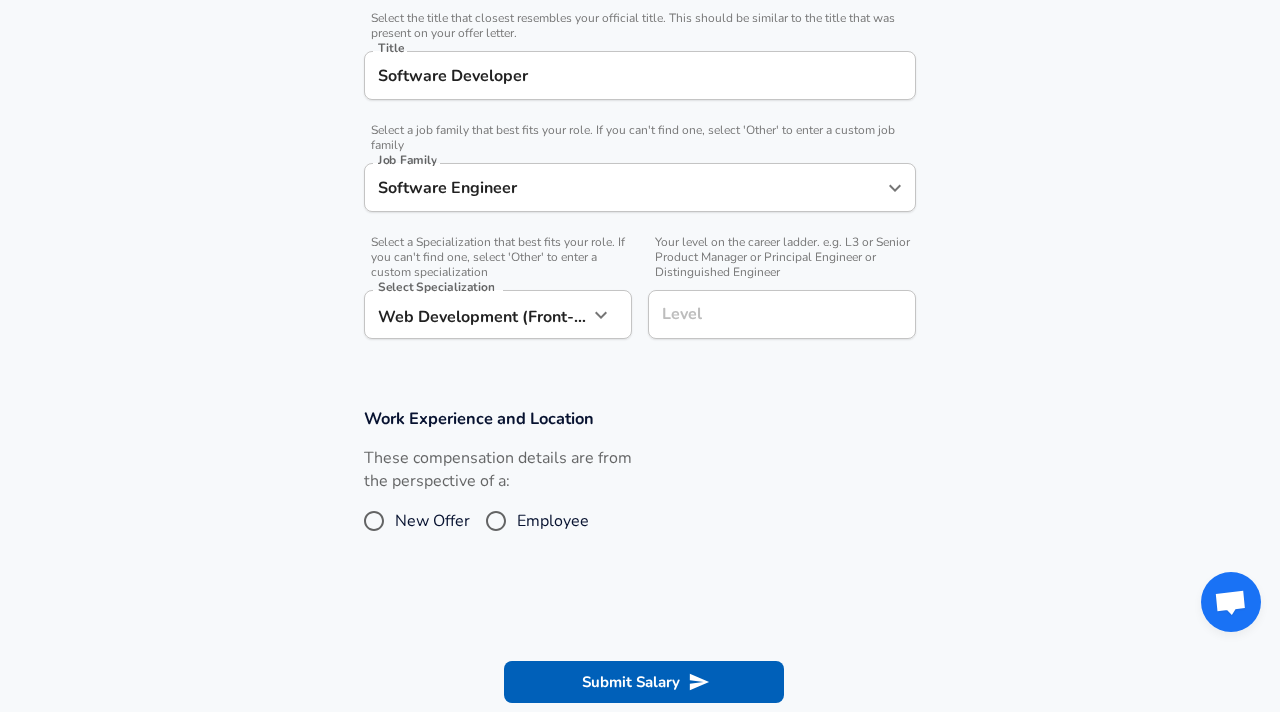 click on "Level" at bounding box center [782, 314] 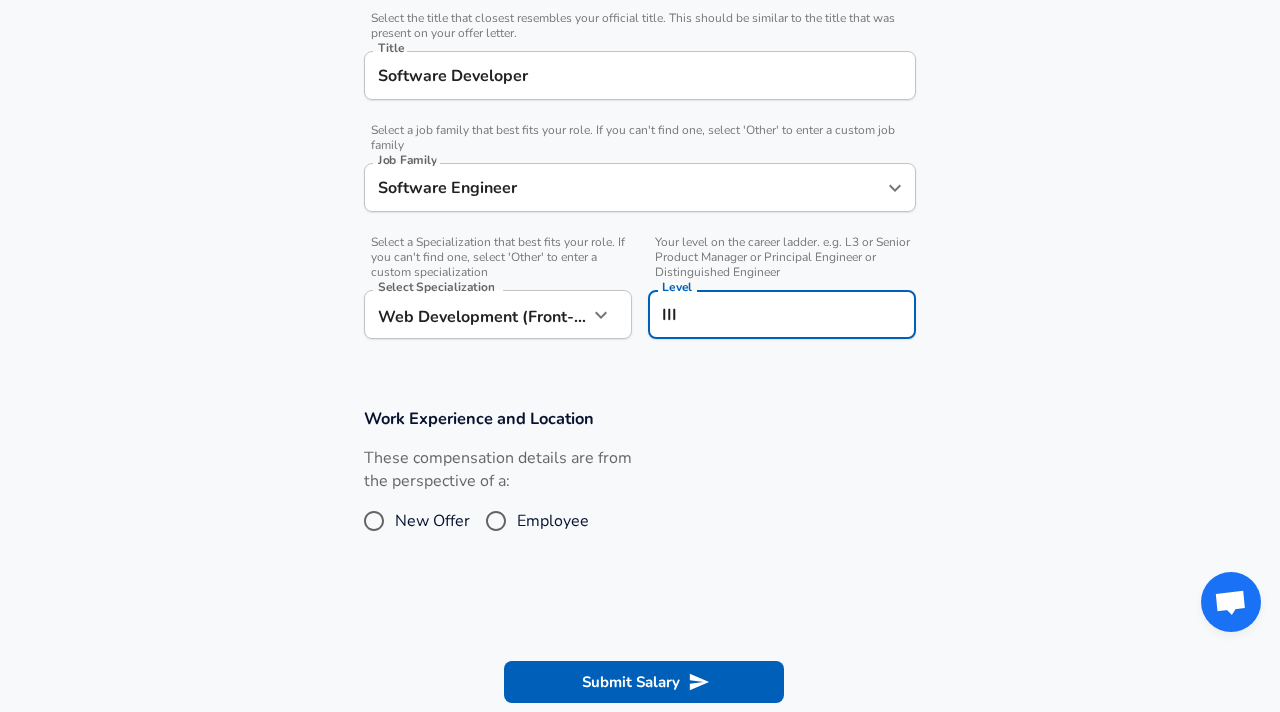 type on "III" 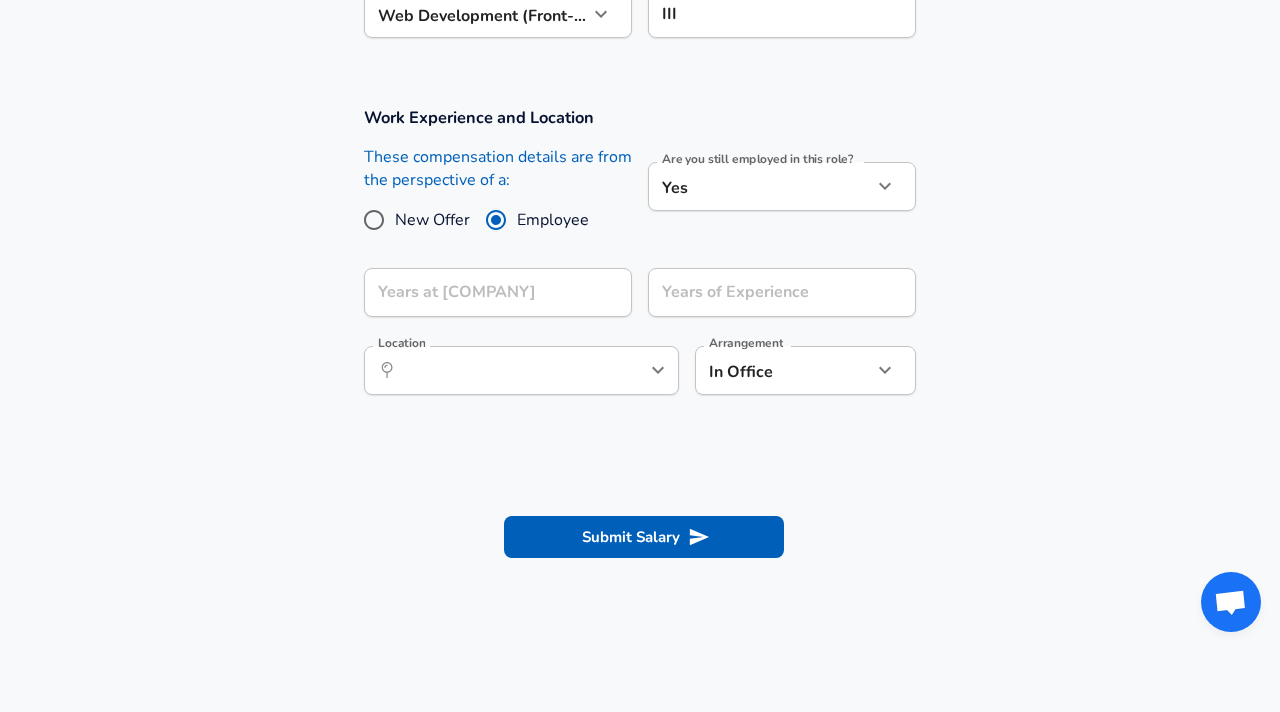 scroll, scrollTop: 865, scrollLeft: 0, axis: vertical 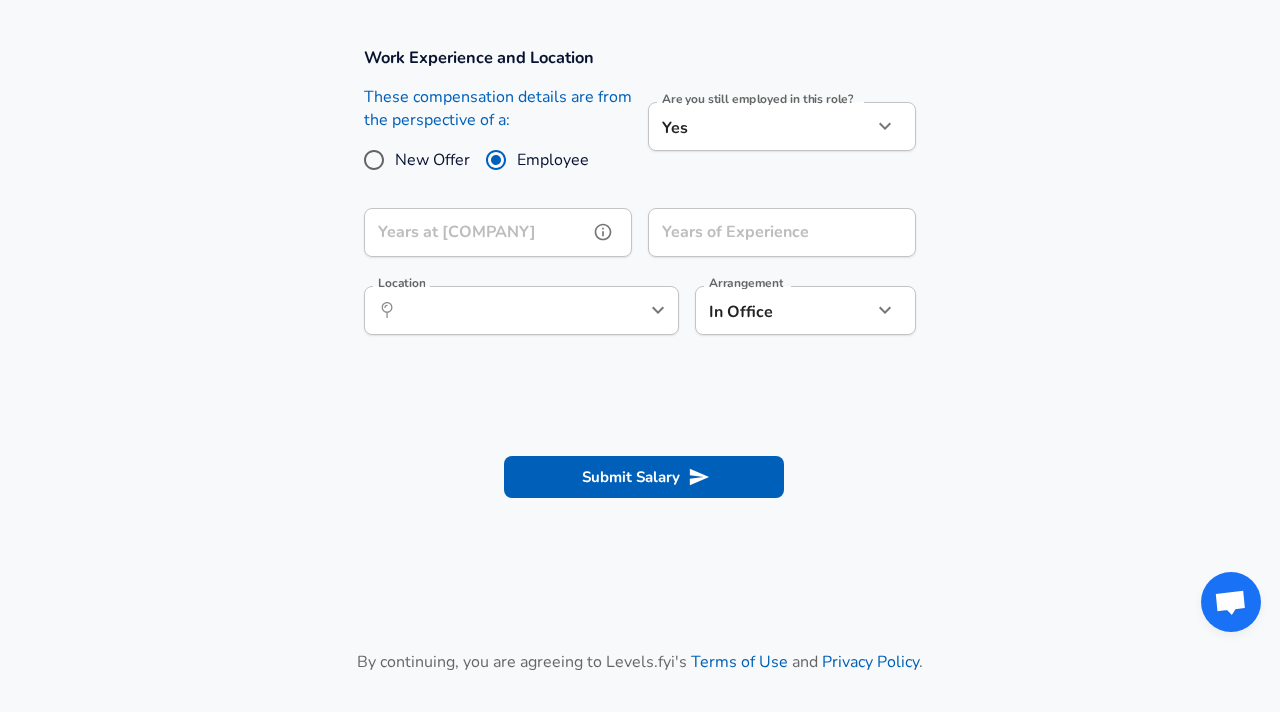 click on "Years at [COMPANY] Years at [COMPANY]" at bounding box center (498, 235) 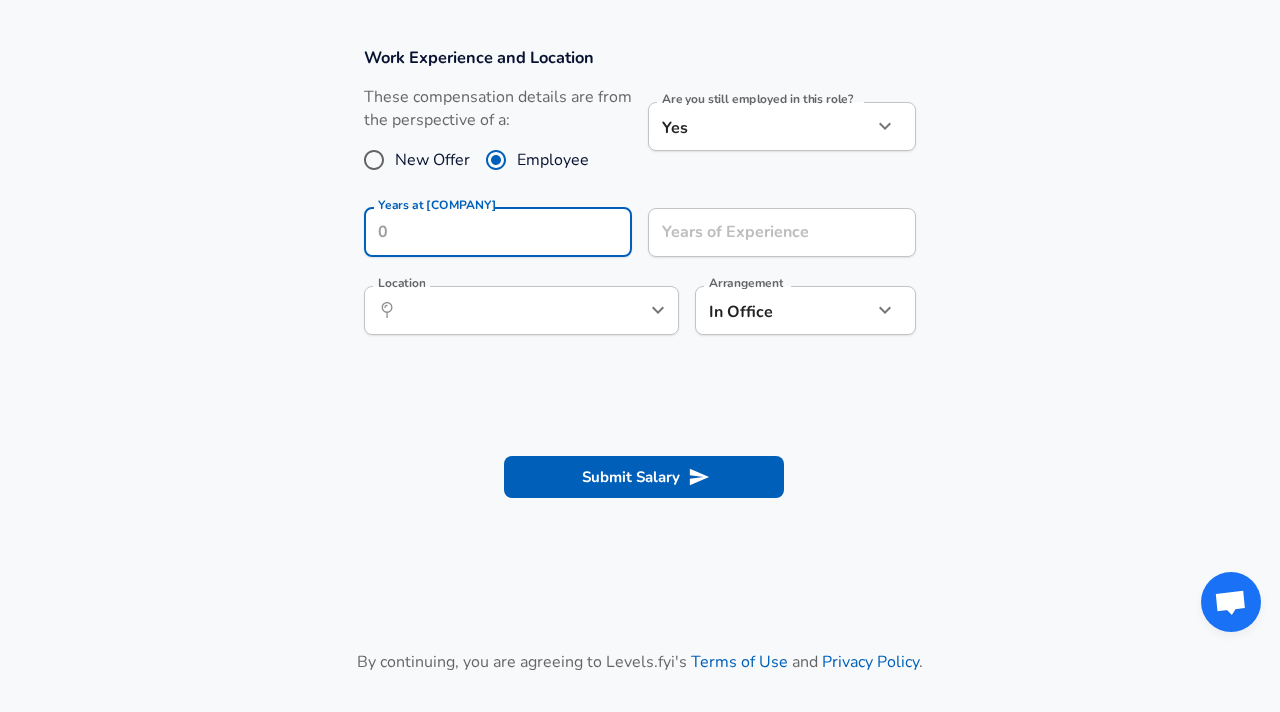 click on "Work Experience and Location These compensation details are from the perspective of a: New Offer Employee Are you still employed in this role? Yes yes Are you still employed in this role? Years at [COMPANY] Years at [COMPANY] Years of Experience Years of Experience Location ​ Location Arrangement In Office office Arrangement" at bounding box center (640, 201) 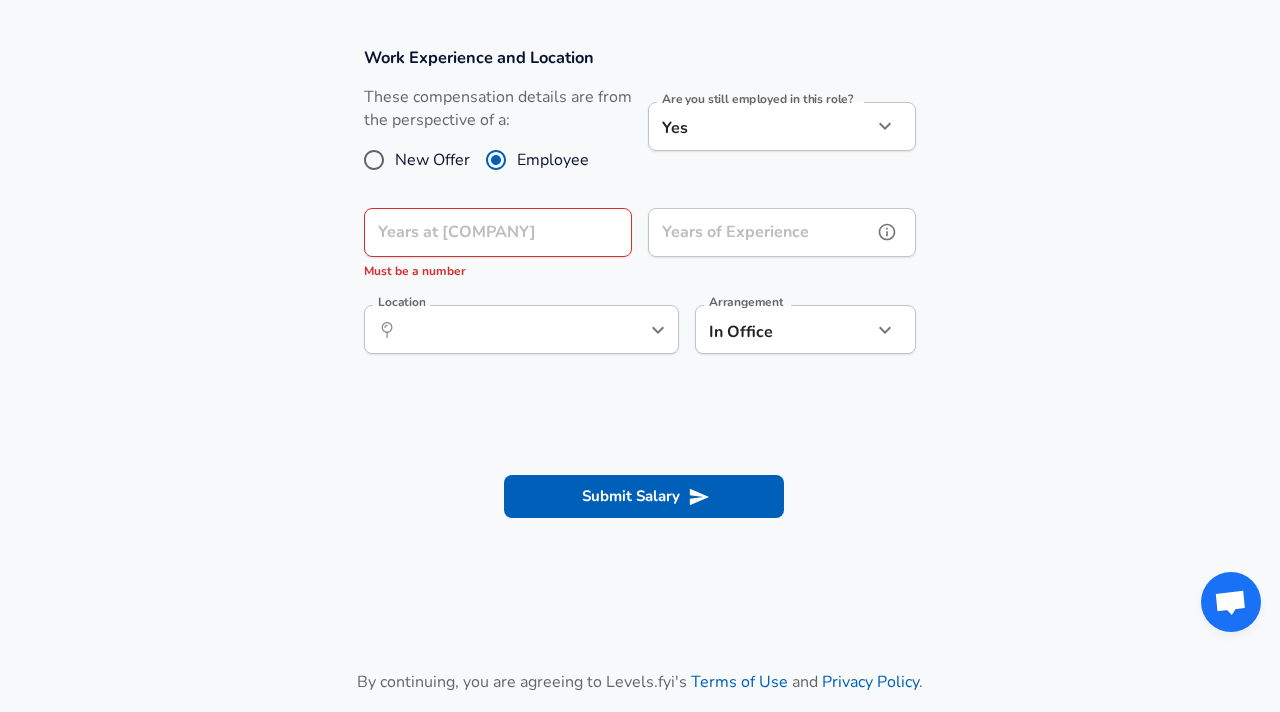 click on "Years of Experience" at bounding box center (760, 232) 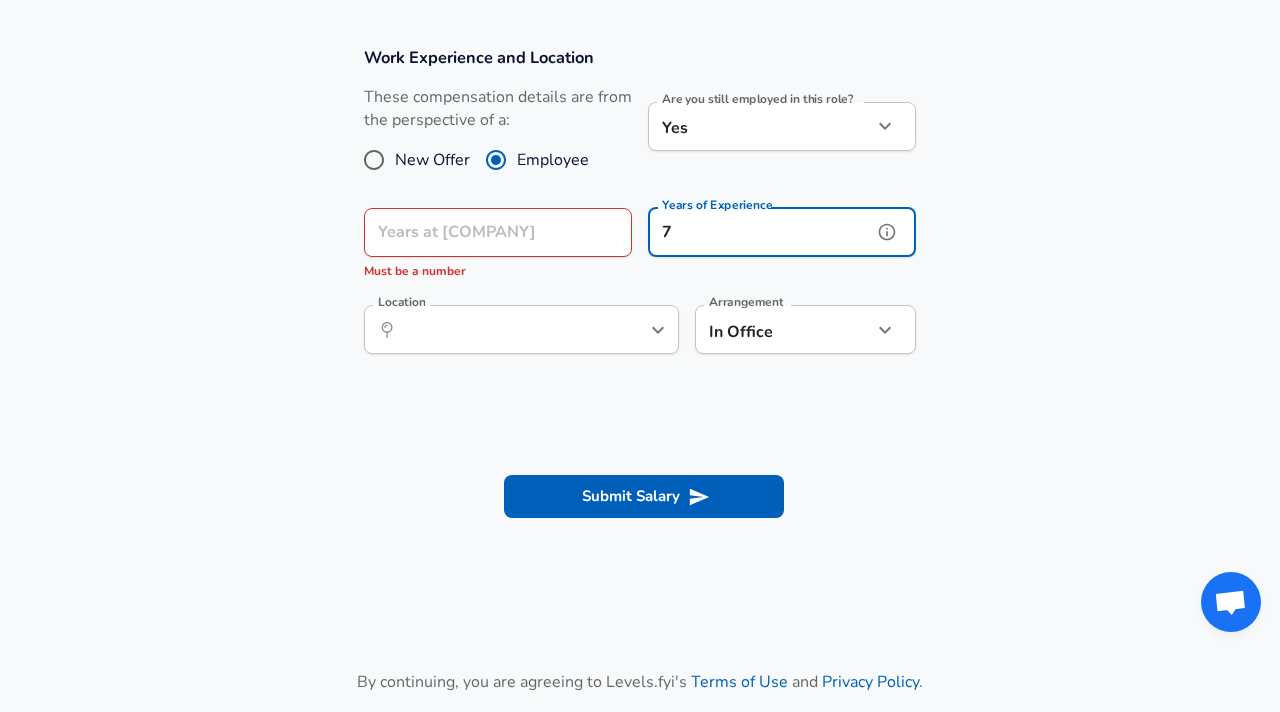 type on "7" 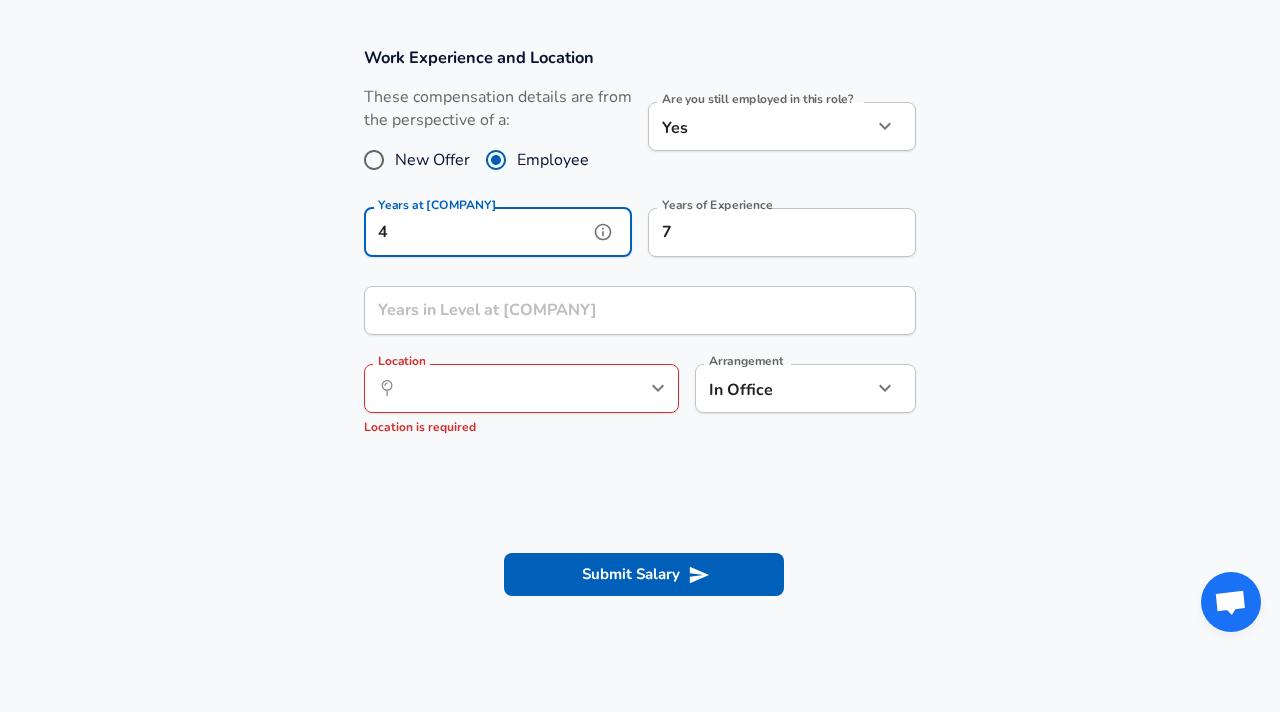 type on "4" 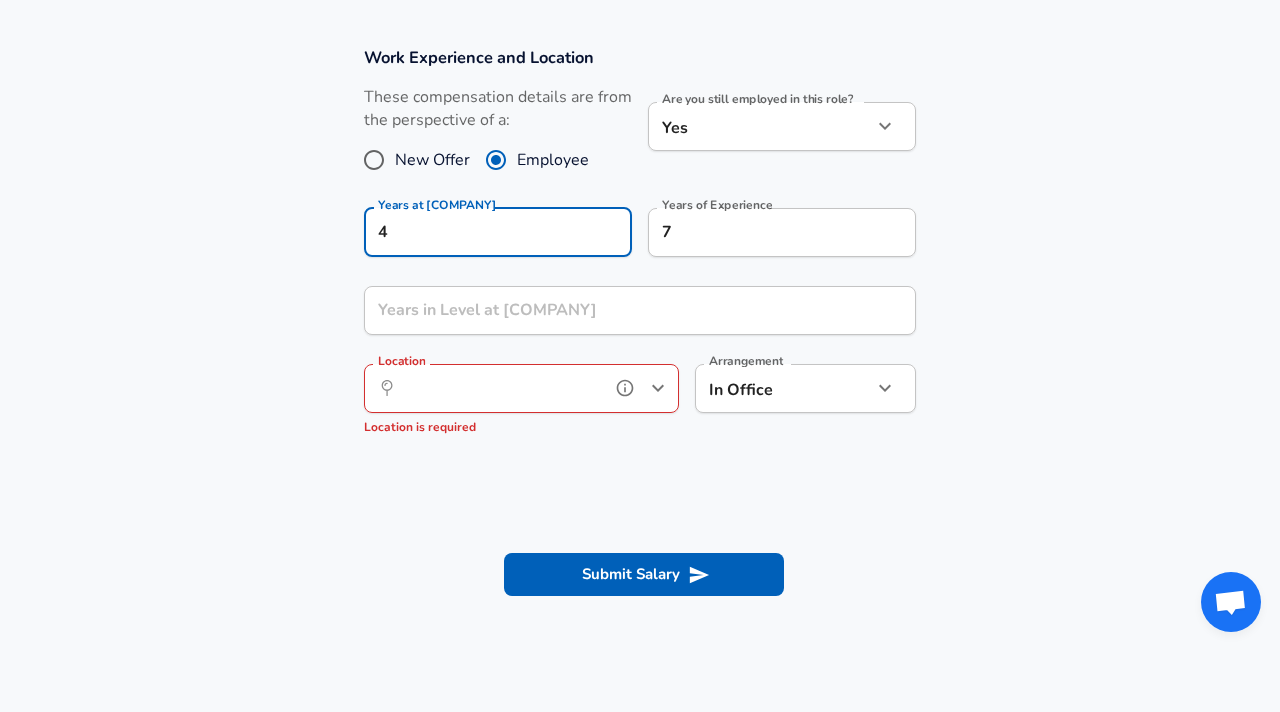 click on "Location" at bounding box center [499, 388] 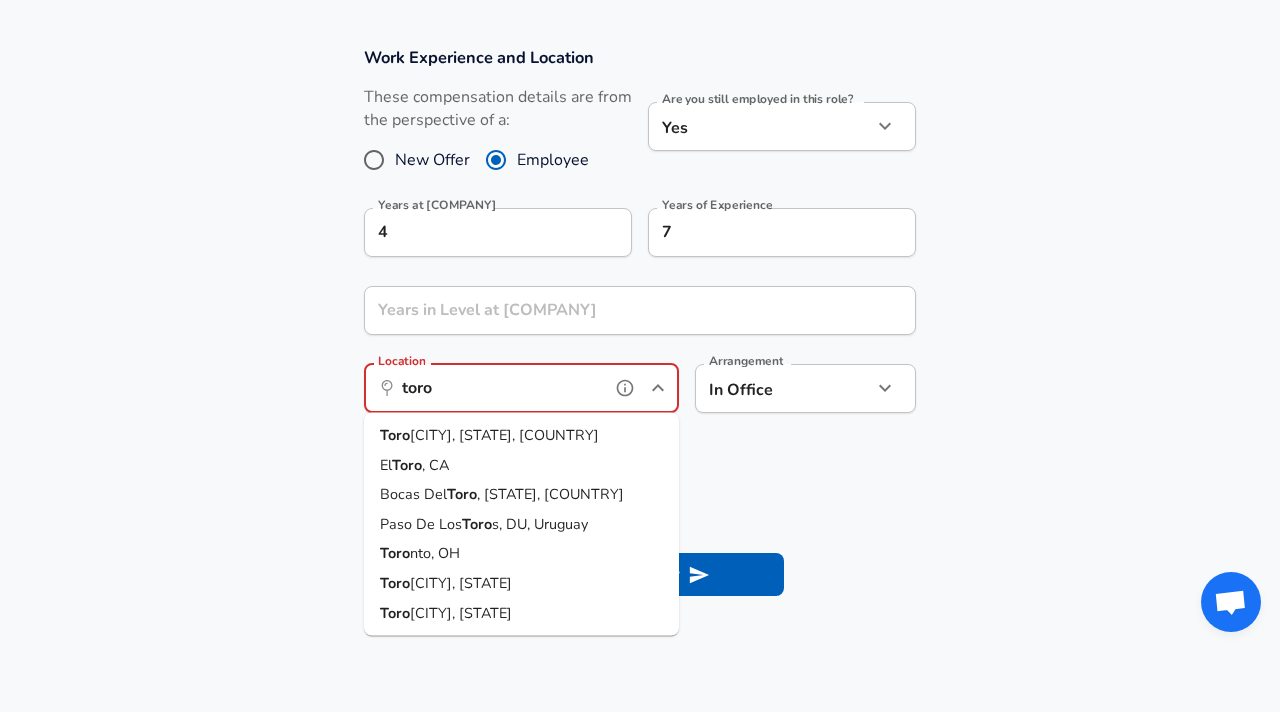 click on "[CITY], [STATE], [COUNTRY]" at bounding box center [504, 435] 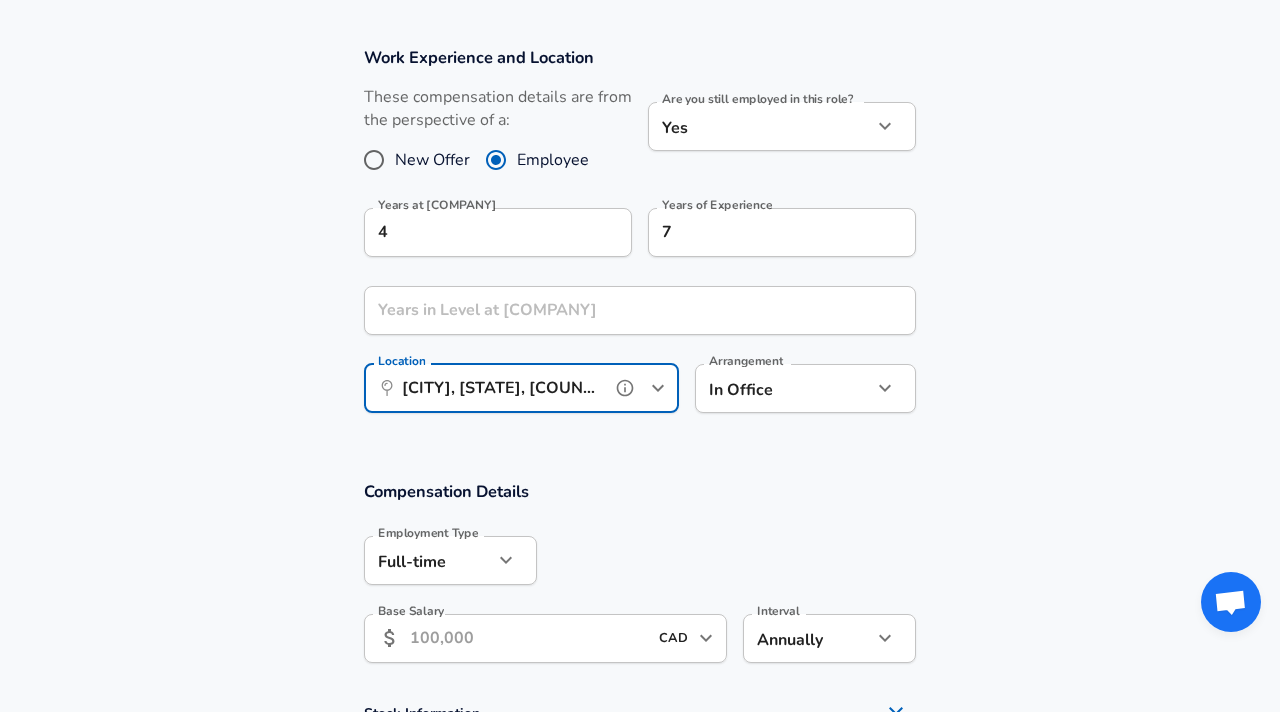 type on "[CITY], [STATE], [COUNTRY]" 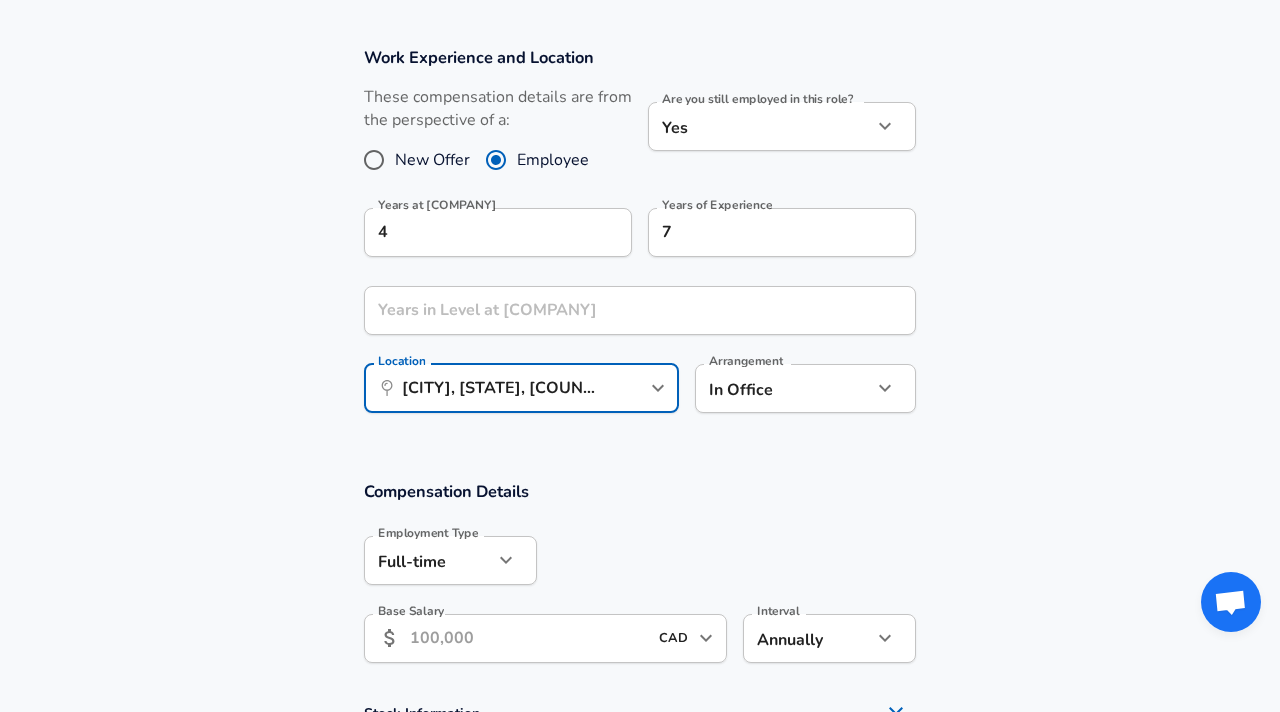 click on "Restart Add Your Salary Upload your offer letter   to verify your submission Enhance Privacy and Anonymity No Automatically hides specific fields until there are enough submissions to safely display the full details.   More Details Based on your submission and the data points that we have already collected, we will automatically hide and anonymize specific fields if there aren't enough data points to remain sufficiently anonymous. Company & Title Information   Enter the company you received your offer from Company [COMPANY] Company   Select the title that closest resembles your official title. This should be similar to the title that was present on your offer letter. Title Software Developer Title   Select a job family that best fits your role. If you can't find one, select 'Other' to enter a custom job family Job Family Software Engineer Job Family   Select a Specialization that best fits your role. If you can't find one, select 'Other' to enter a custom specialization Select Specialization   Level III Level 4" at bounding box center [640, -509] 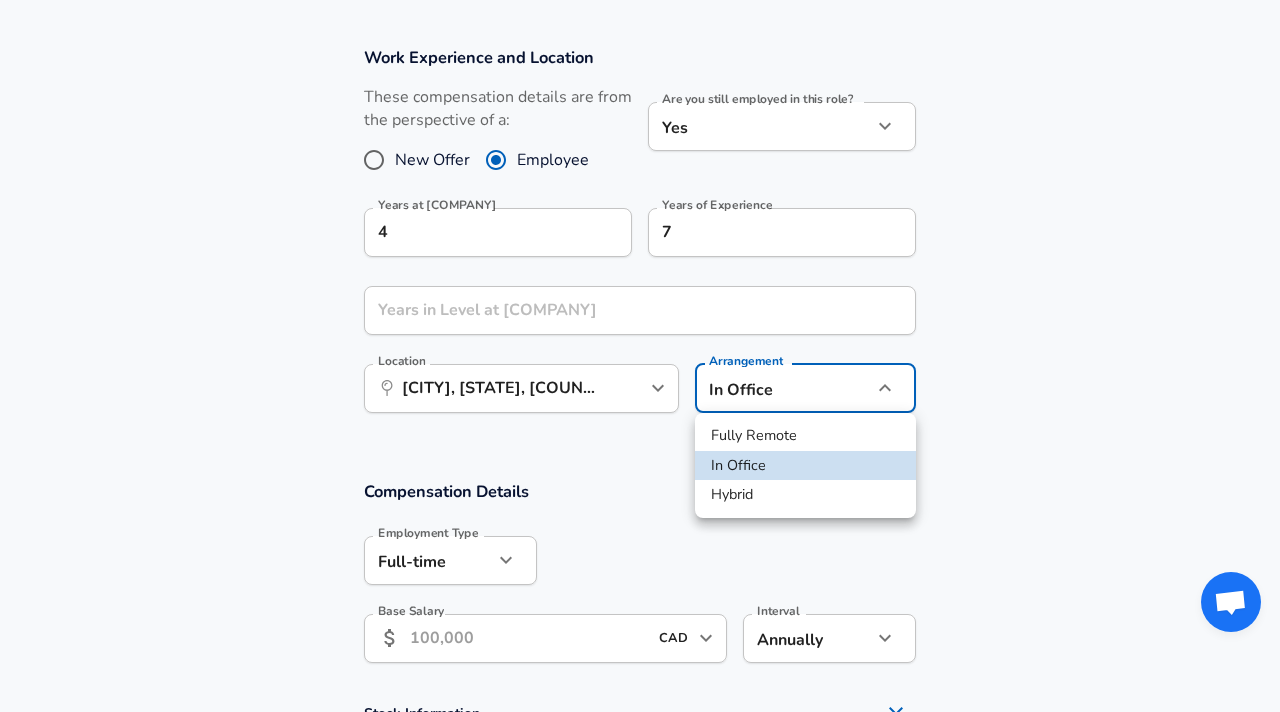 click on "Hybrid" at bounding box center (805, 495) 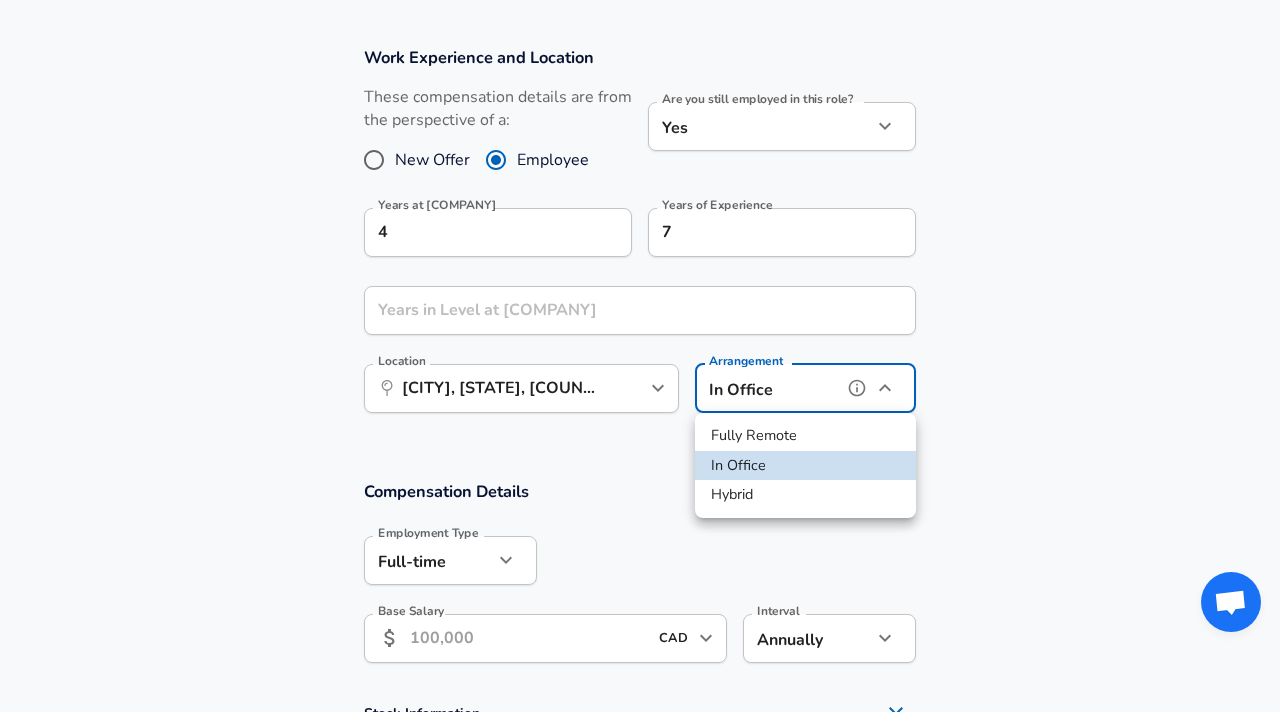 type on "hybrid" 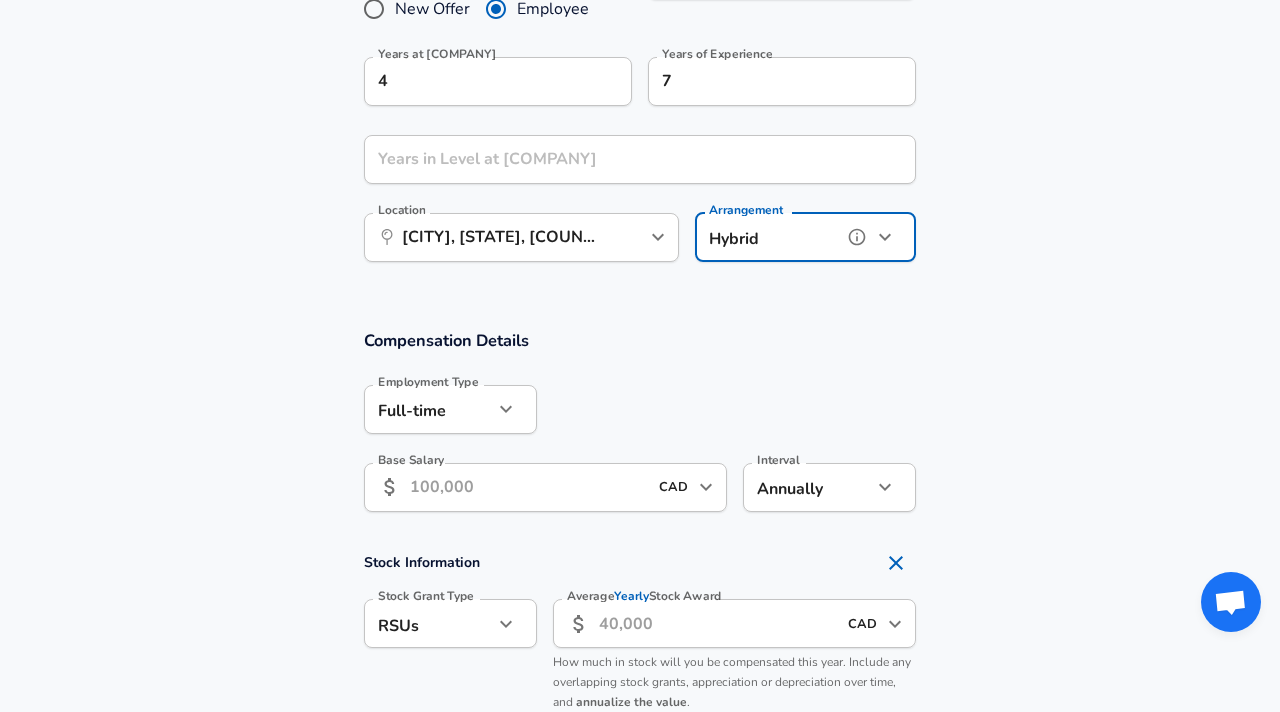 scroll, scrollTop: 1064, scrollLeft: 0, axis: vertical 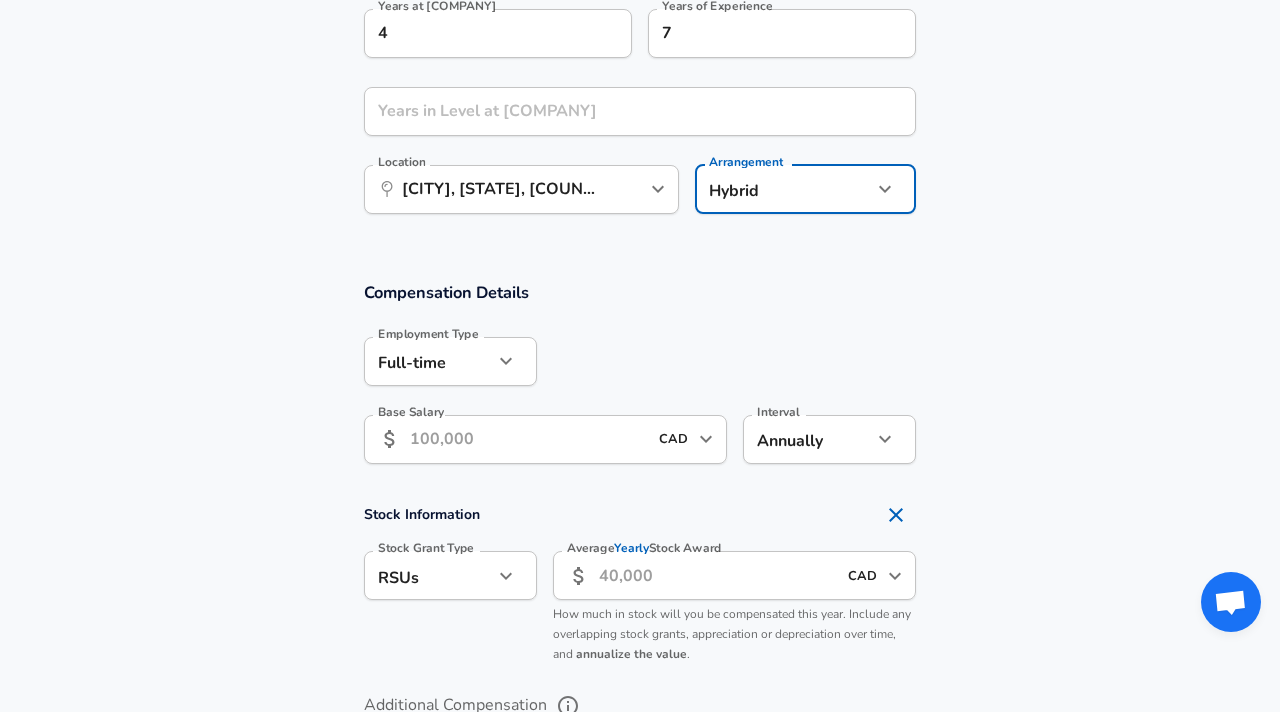 click on "Base Salary" at bounding box center [528, 439] 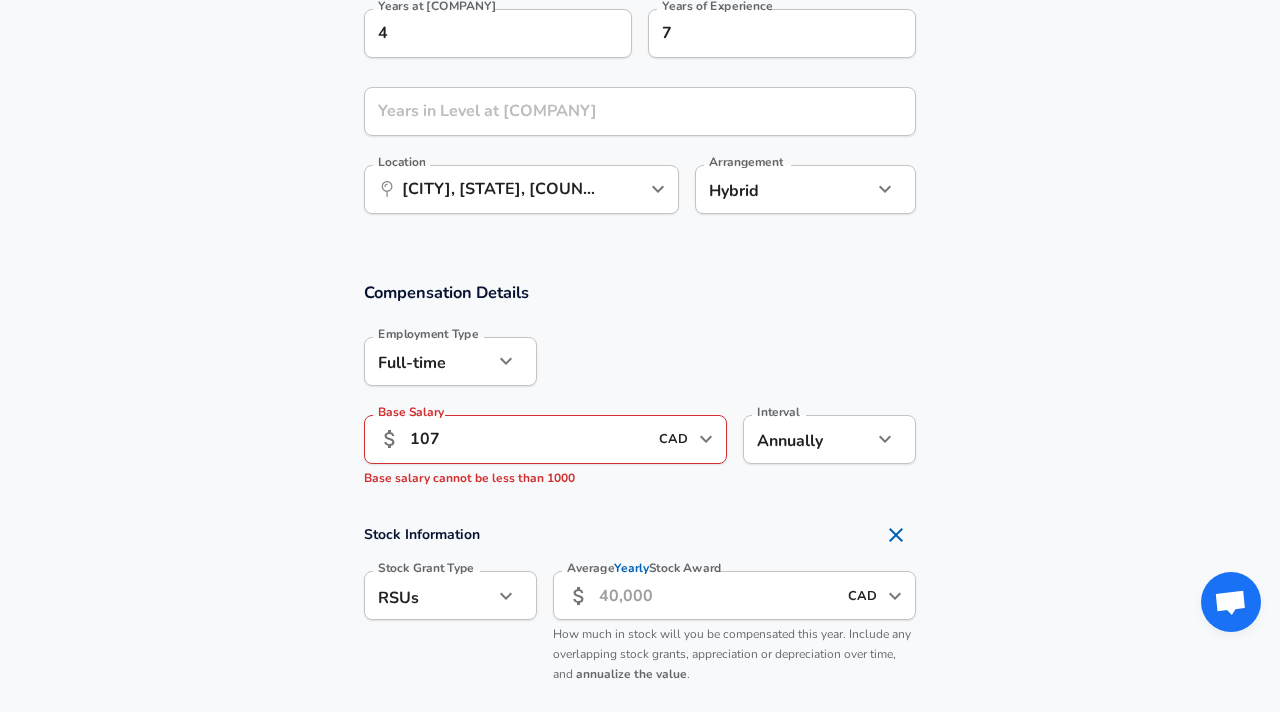 click on "Compensation Details Employment Type Full-time full_time Employment Type Base Salary ​ 107 CAD ​ Base Salary Base salary cannot be less than 1000 Interval Annually yearly Interval" at bounding box center (640, 389) 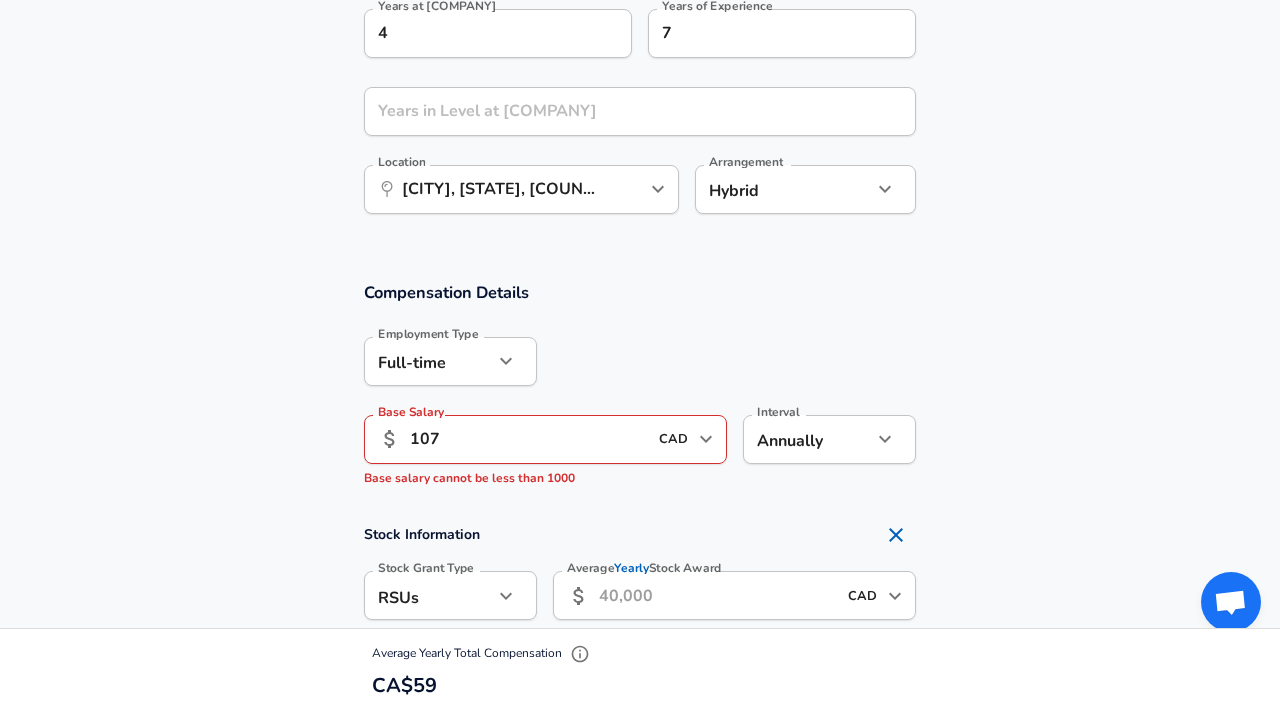 scroll, scrollTop: 1147, scrollLeft: 0, axis: vertical 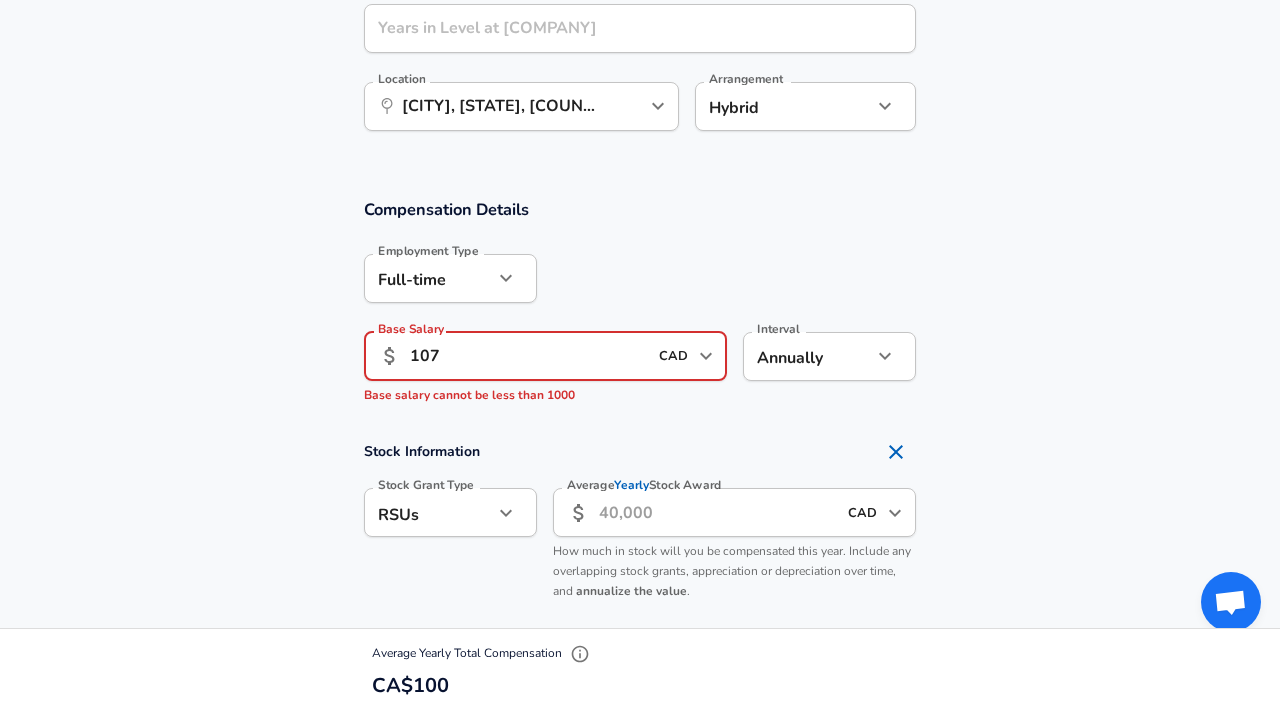 click on "107" at bounding box center (528, 356) 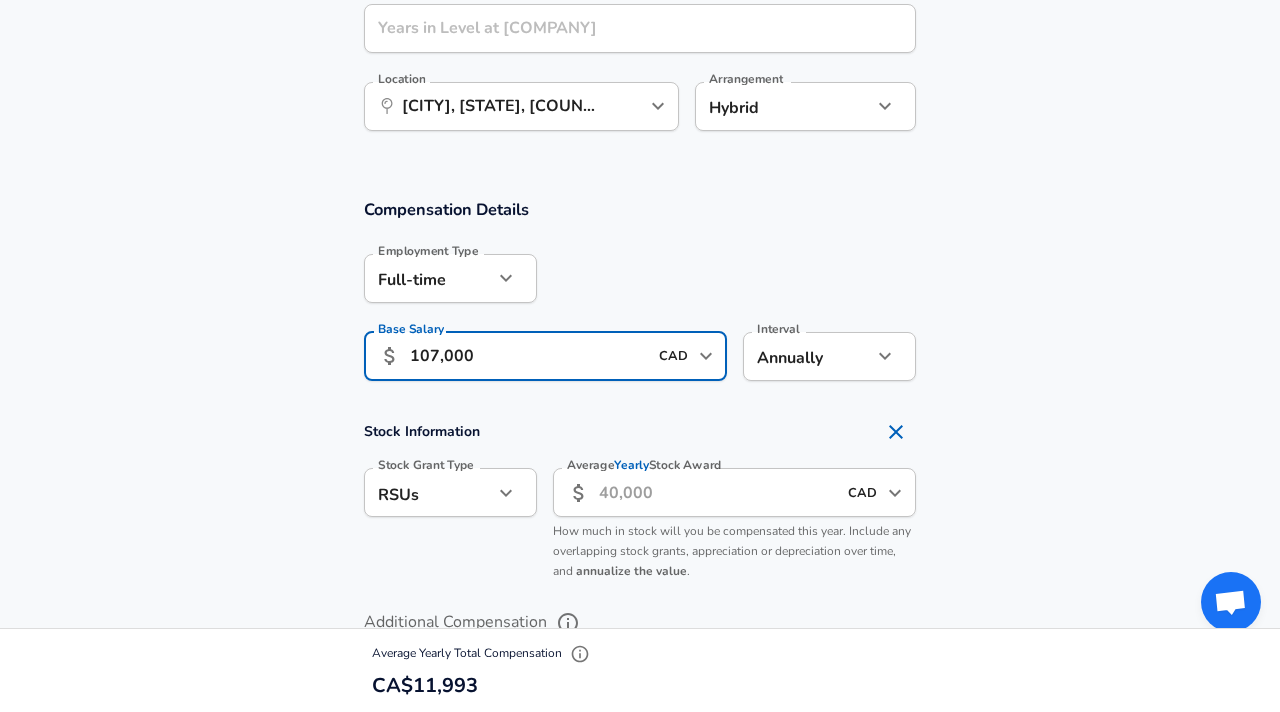 type on "107,000" 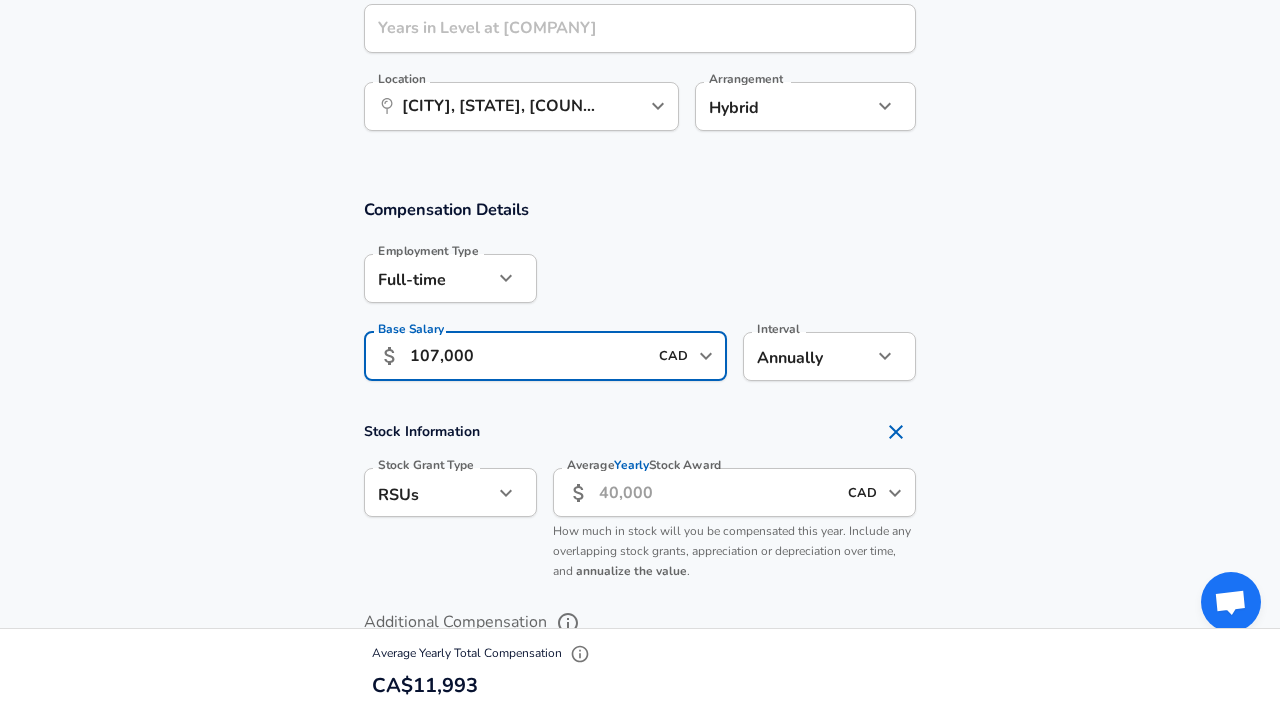 click on "Compensation Details Employment Type Full-time full_time Employment Type Base Salary ​ 107,000 CAD ​ Base Salary Interval Annually yearly Interval" at bounding box center [640, 296] 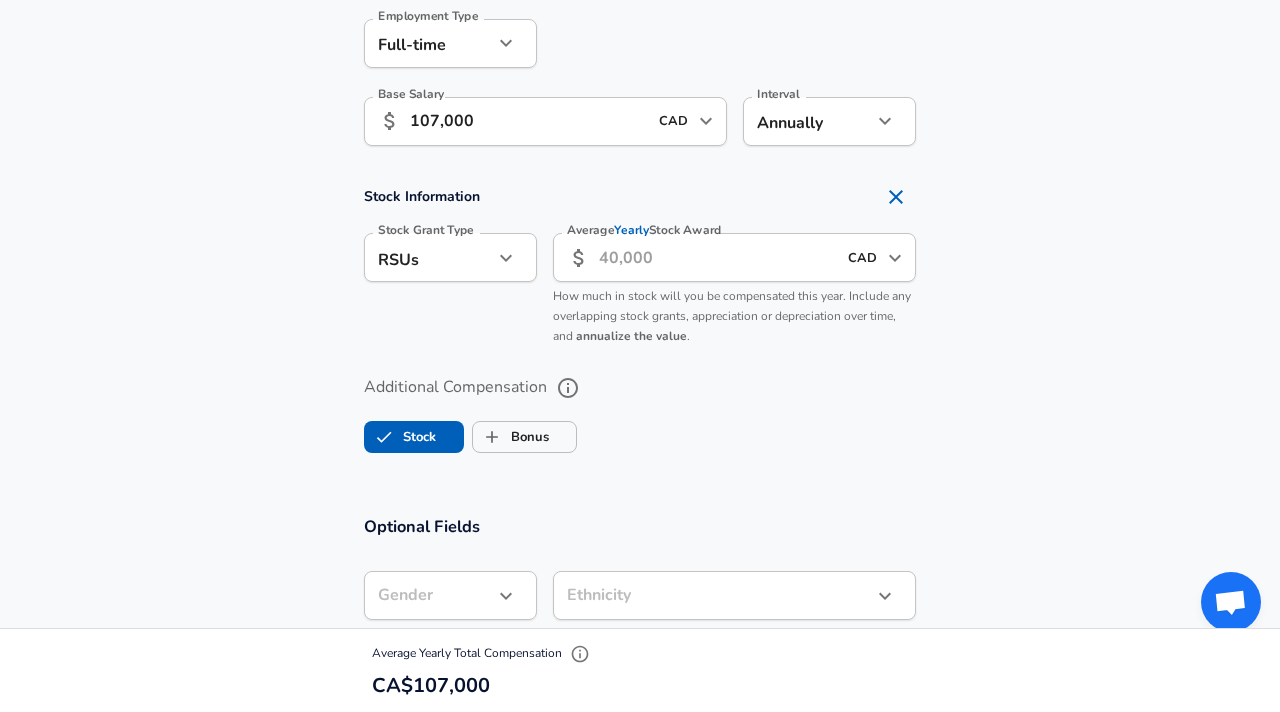scroll, scrollTop: 1387, scrollLeft: 0, axis: vertical 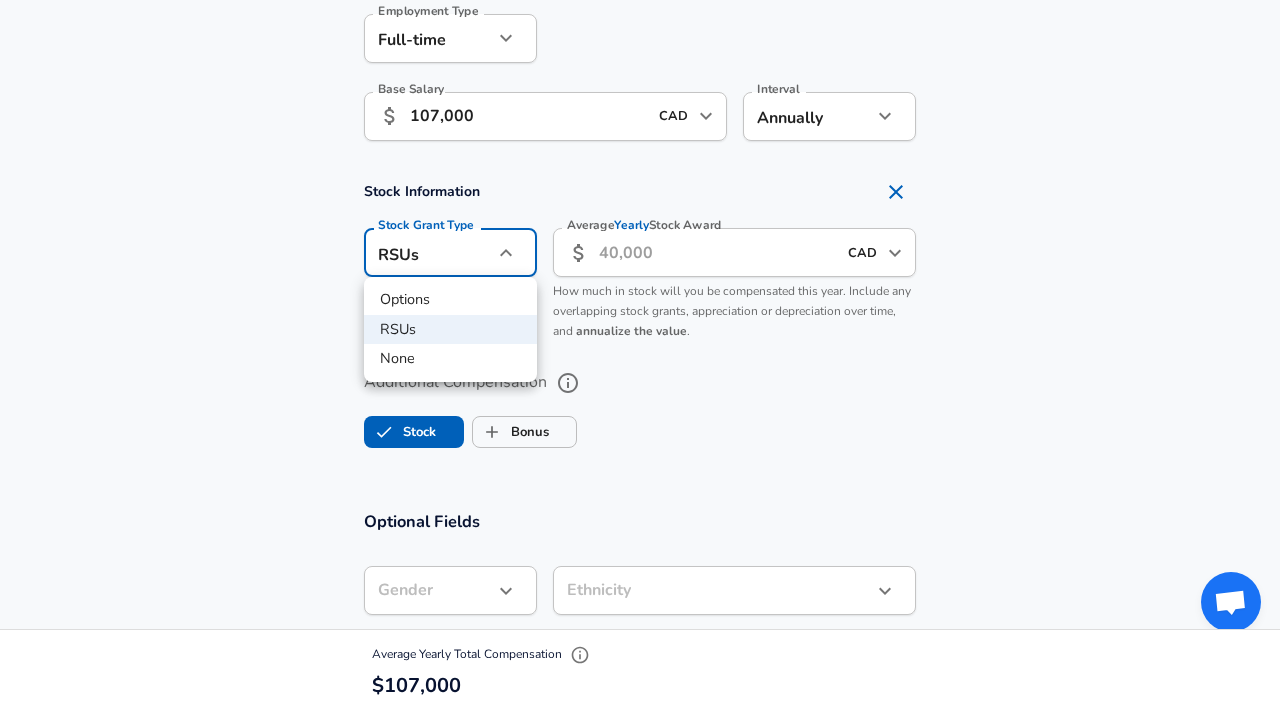 click on "Restart Add Your Salary Upload your offer letter   to verify your submission Enhance Privacy and Anonymity No Automatically hides specific fields until there are enough submissions to safely display the full details.   More Details Based on your submission and the data points that we have already collected, we will automatically hide and anonymize specific fields if there aren't enough data points to remain sufficiently anonymous. Company & Title Information   Enter the company you received your offer from Company [COMPANY] Company   Select the title that closest resembles your official title. This should be similar to the title that was present on your offer letter. Title Software Developer Title   Select a job family that best fits your role. If you can't find one, select 'Other' to enter a custom job family Job Family Software Engineer Job Family   Select a Specialization that best fits your role. If you can't find one, select 'Other' to enter a custom specialization Select Specialization   Level III Level 4" at bounding box center [640, -1031] 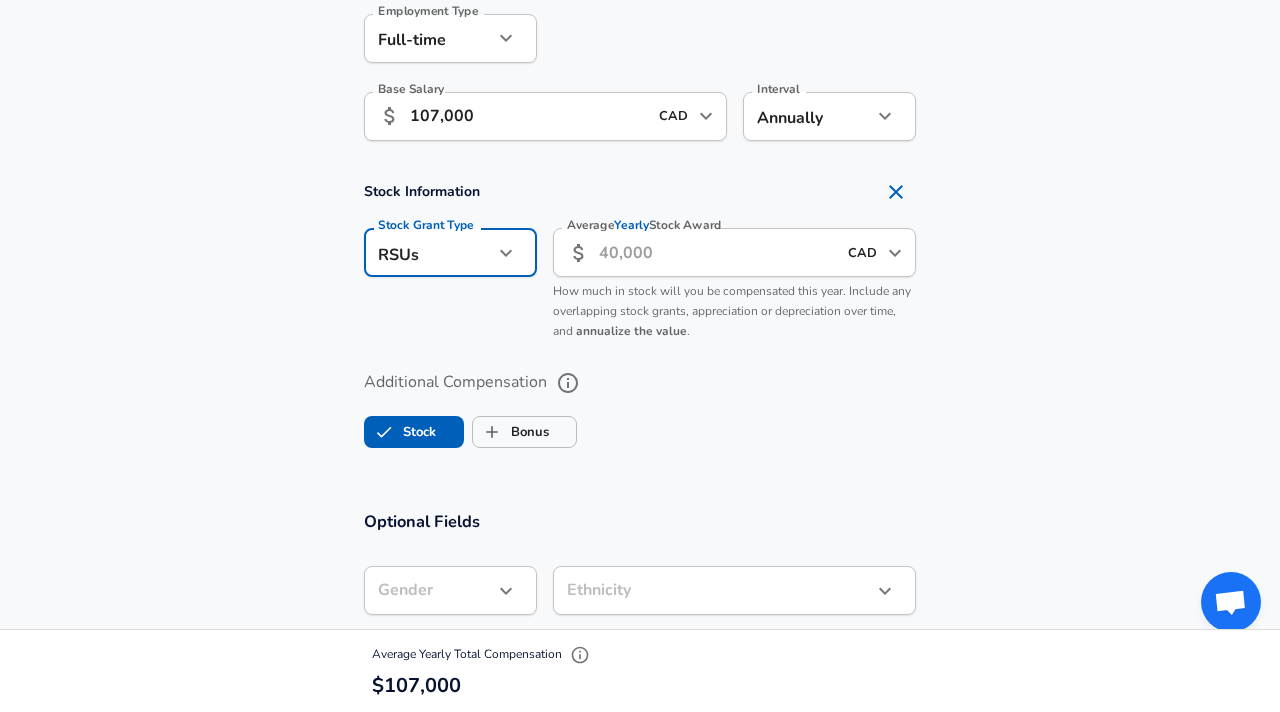click 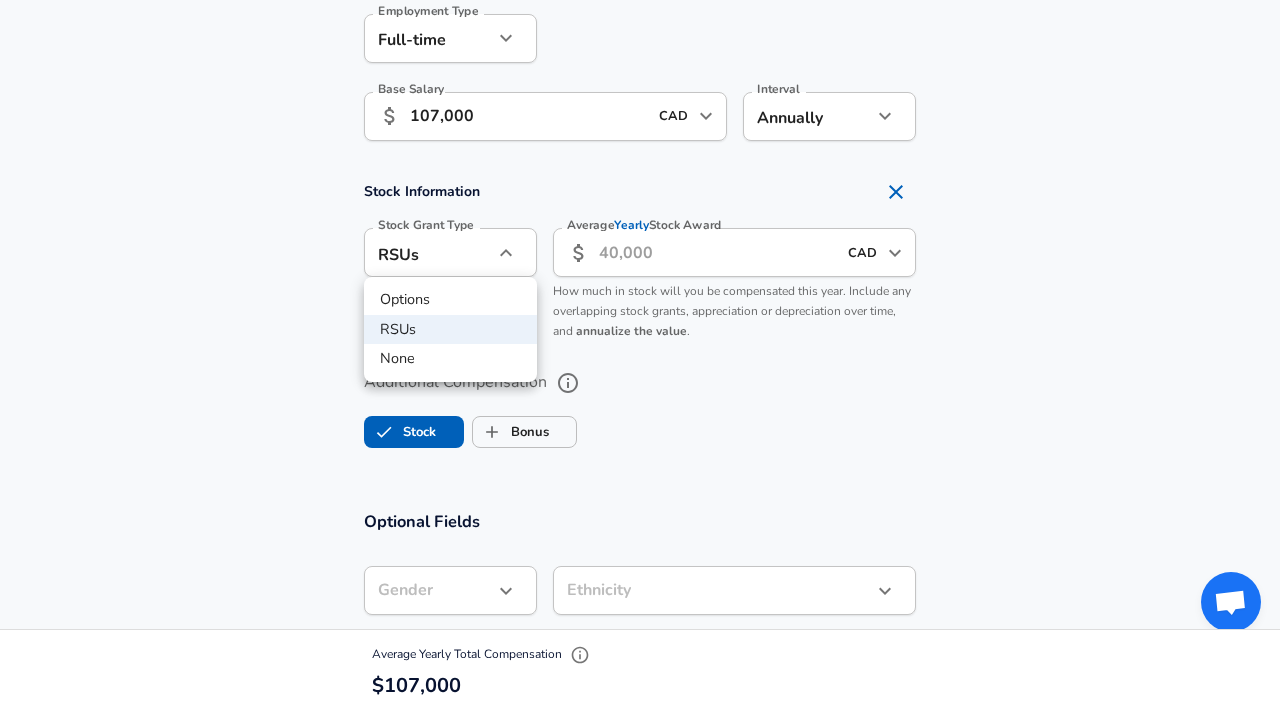click on "Options RSUs None" at bounding box center (450, 329) 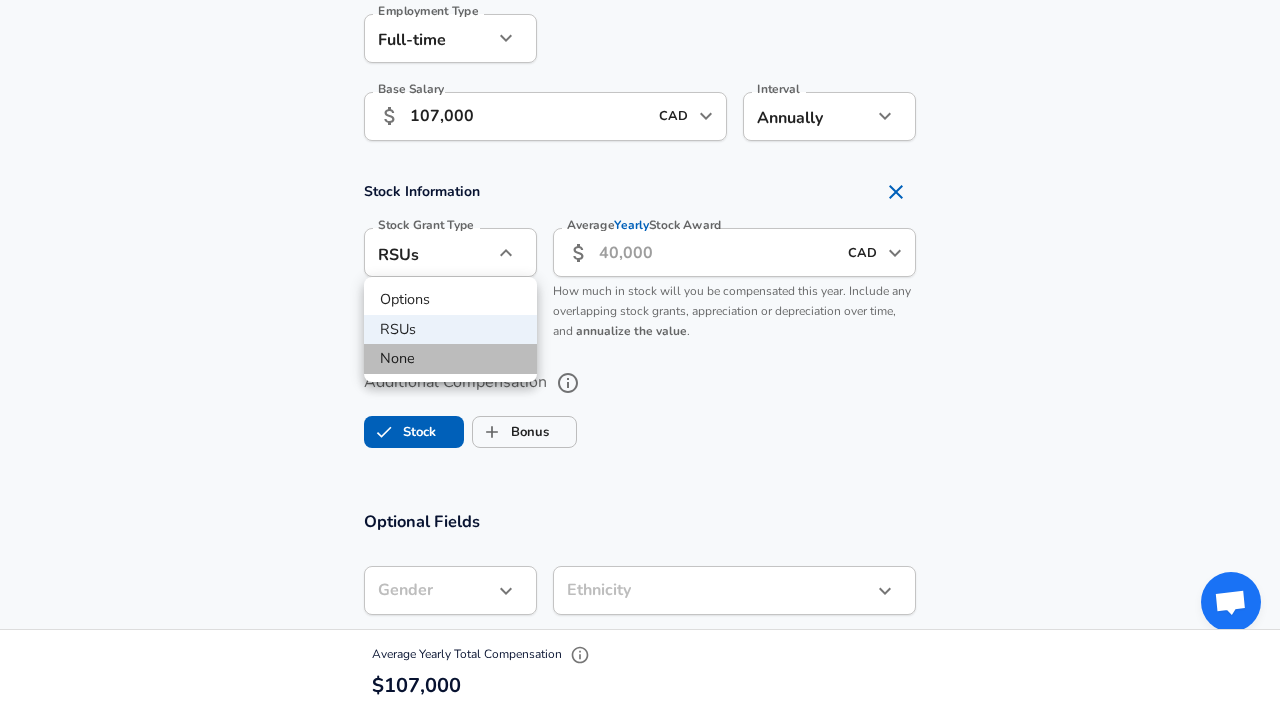 click on "None" at bounding box center (450, 359) 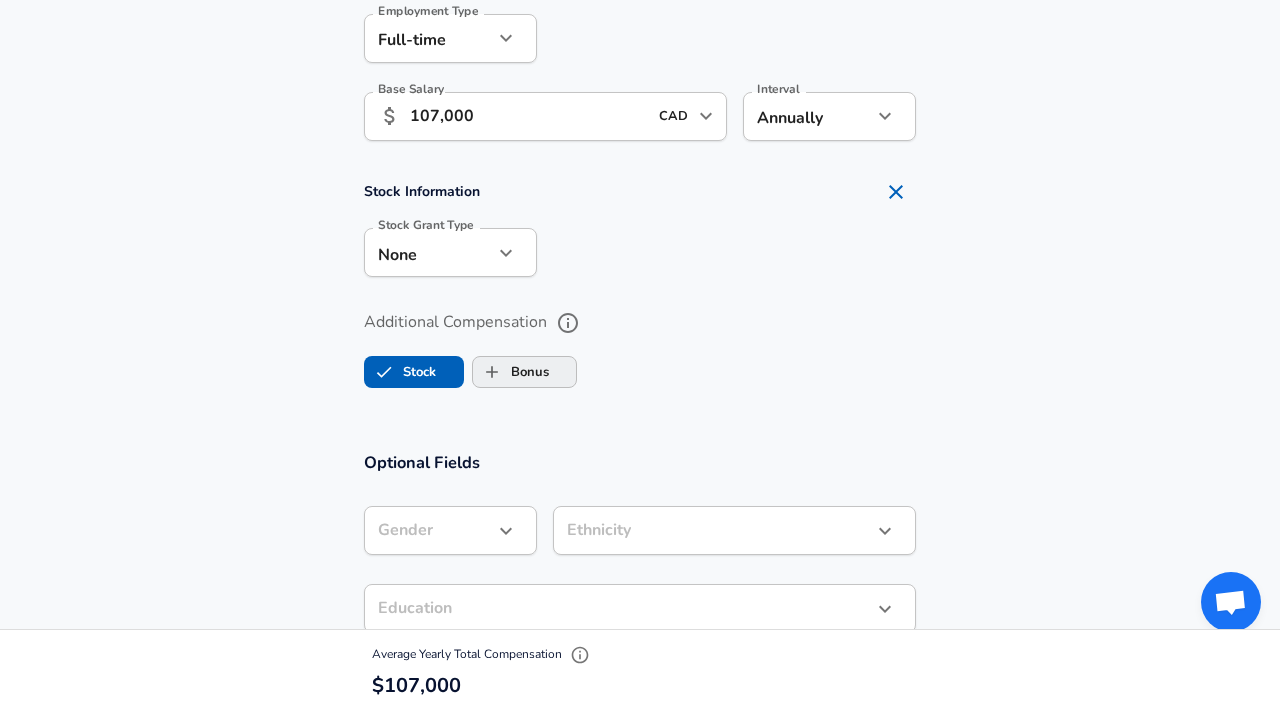 click on "Bonus" at bounding box center [511, 372] 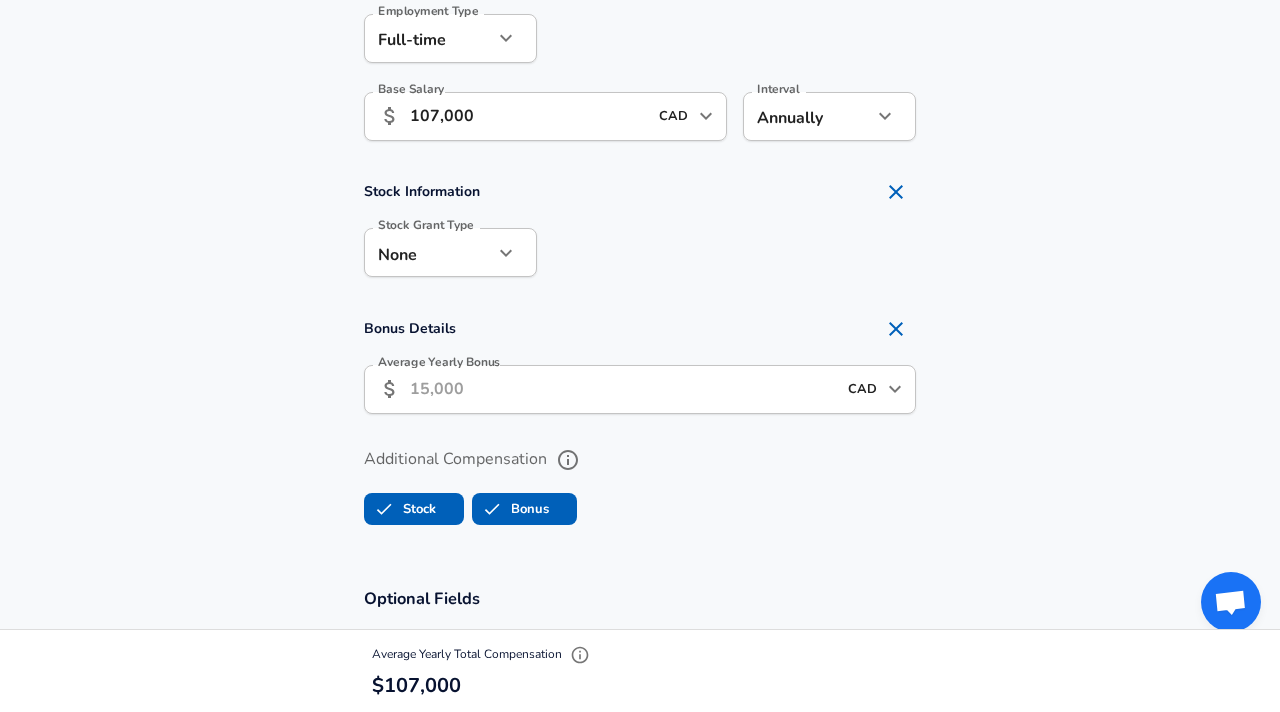 click on "Average Yearly Bonus" at bounding box center (623, 389) 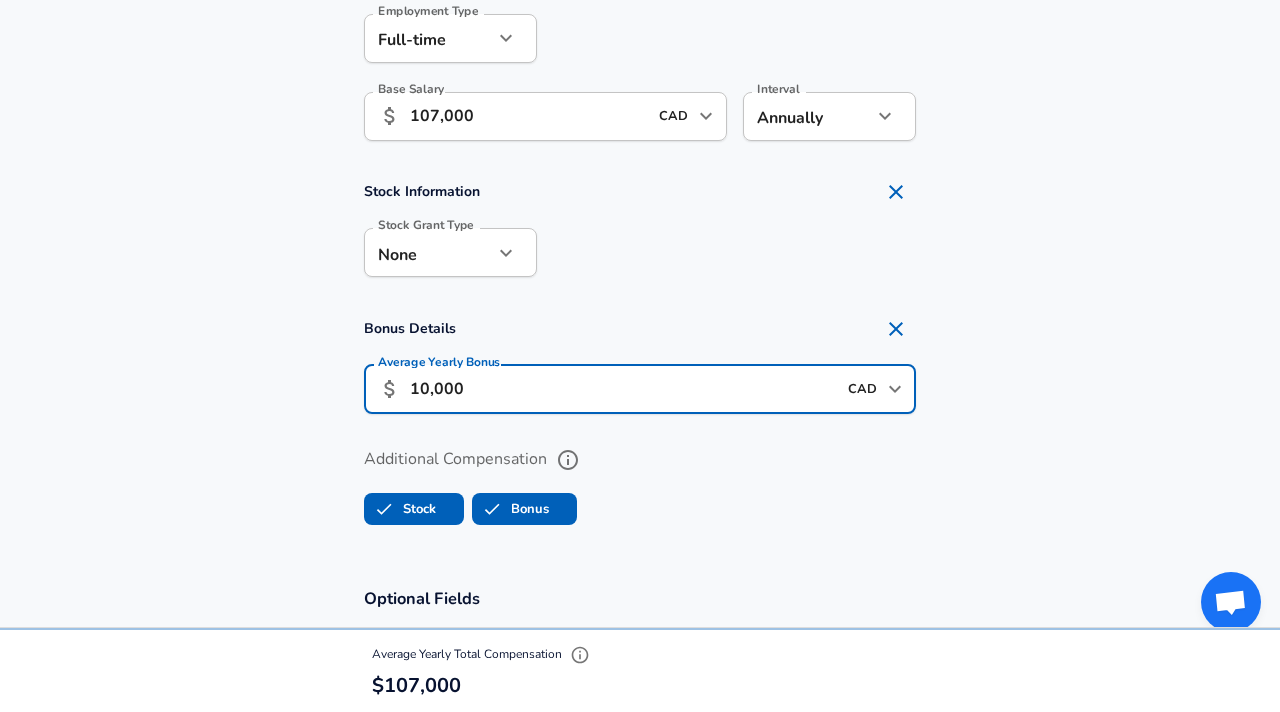 type on "10,000" 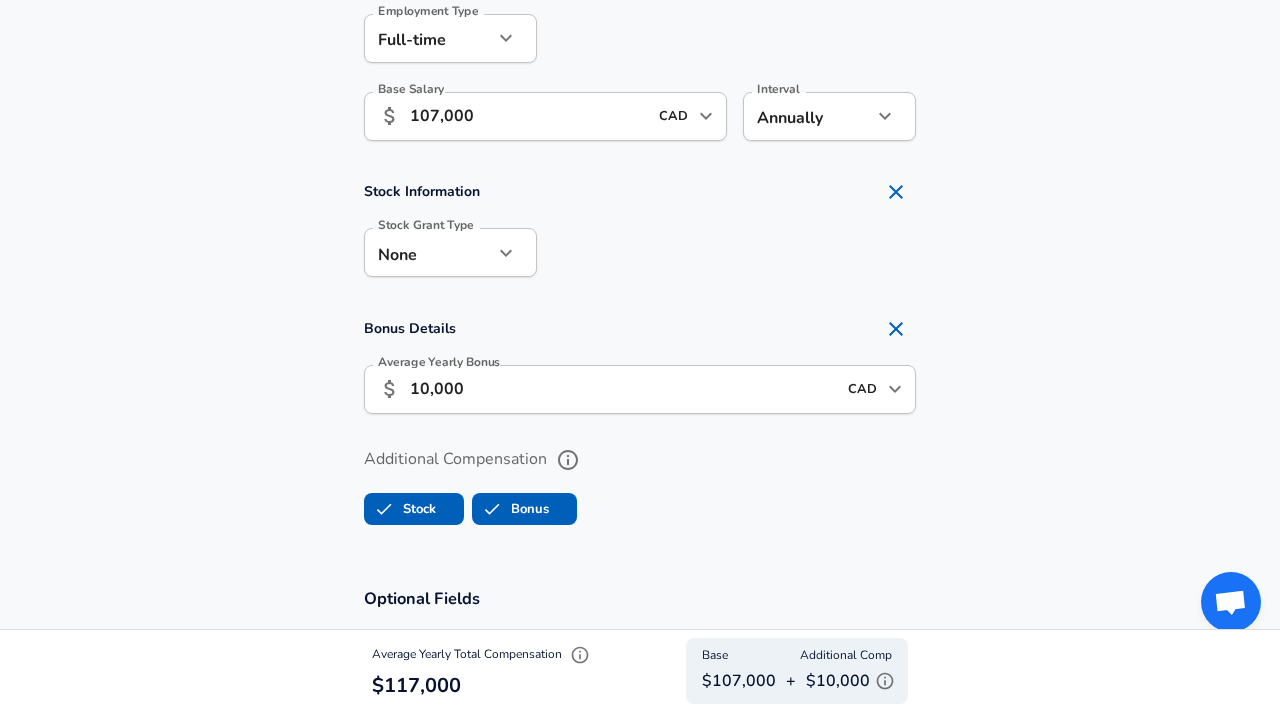 click on "Bonus" at bounding box center [511, 509] 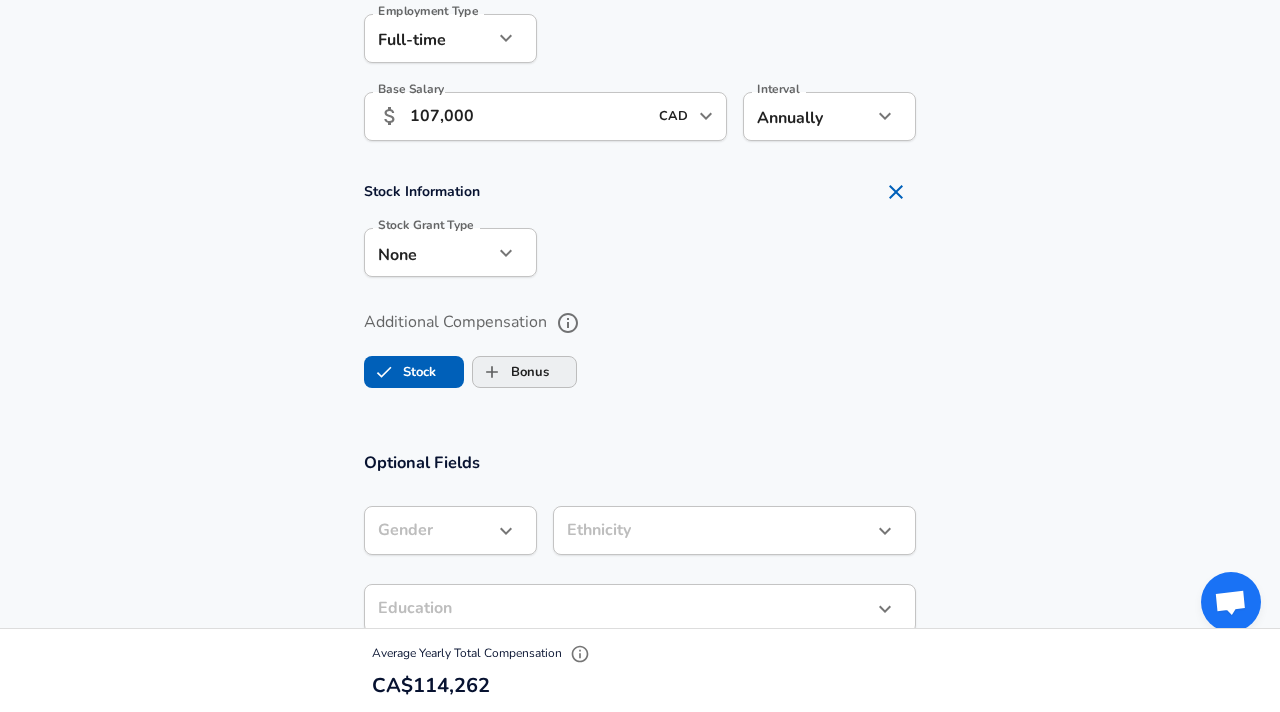 click on "Bonus" at bounding box center [511, 372] 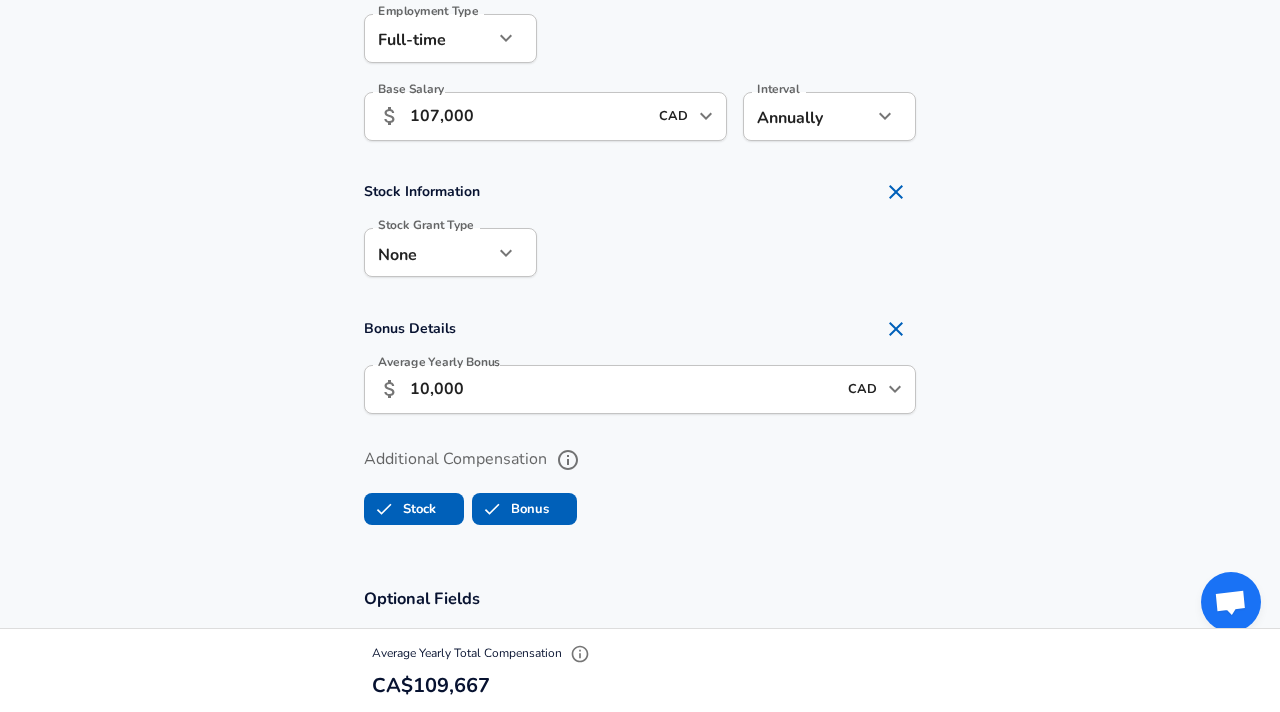 click on "Stock" at bounding box center (400, 509) 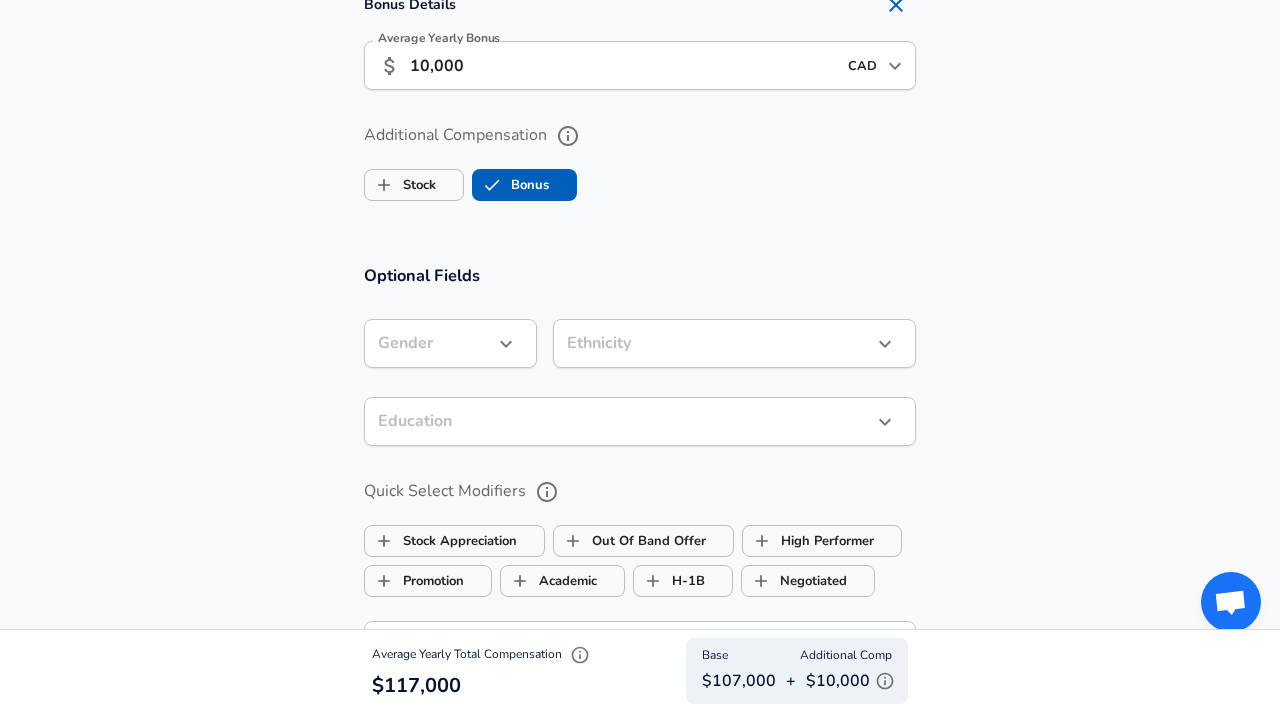 scroll, scrollTop: 1582, scrollLeft: 0, axis: vertical 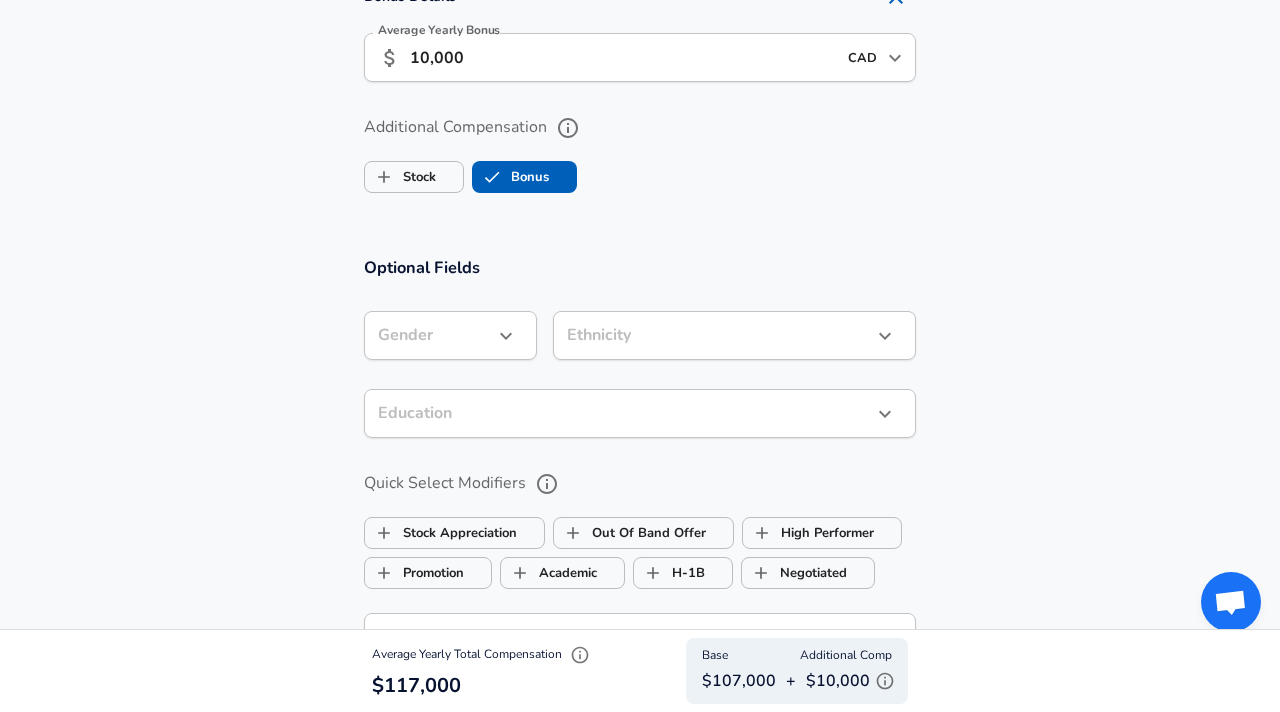 click on "Restart Add Your Salary Upload your offer letter   to verify your submission Enhance Privacy and Anonymity No Automatically hides specific fields until there are enough submissions to safely display the full details.   More Details Based on your submission and the data points that we have already collected, we will automatically hide and anonymize specific fields if there aren't enough data points to remain sufficiently anonymous. Company & Title Information   Enter the company you received your offer from Company [COMPANY] Company   Select the title that closest resembles your official title. This should be similar to the title that was present on your offer letter. Title Software Developer Title   Select a job family that best fits your role. If you can't find one, select 'Other' to enter a custom job family Job Family Software Engineer Job Family   Select a Specialization that best fits your role. If you can't find one, select 'Other' to enter a custom specialization Select Specialization   Level III Level 4" at bounding box center [640, -1226] 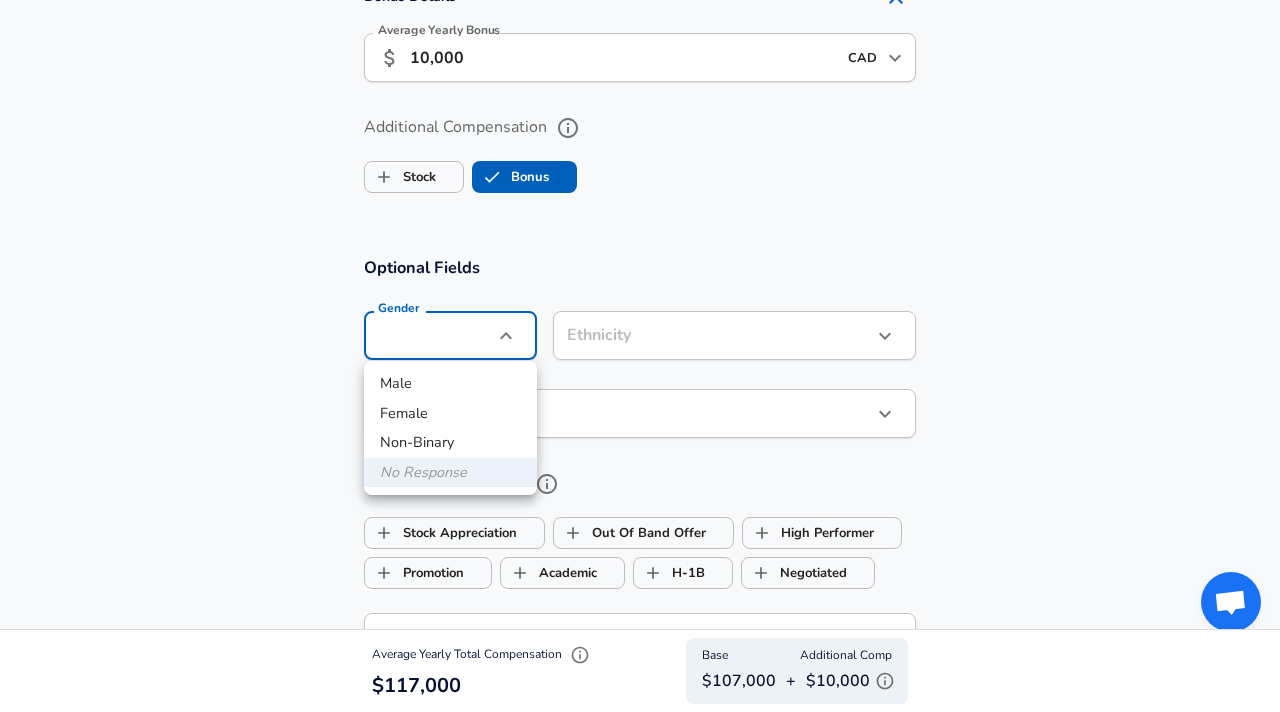 click on "Male" at bounding box center [450, 384] 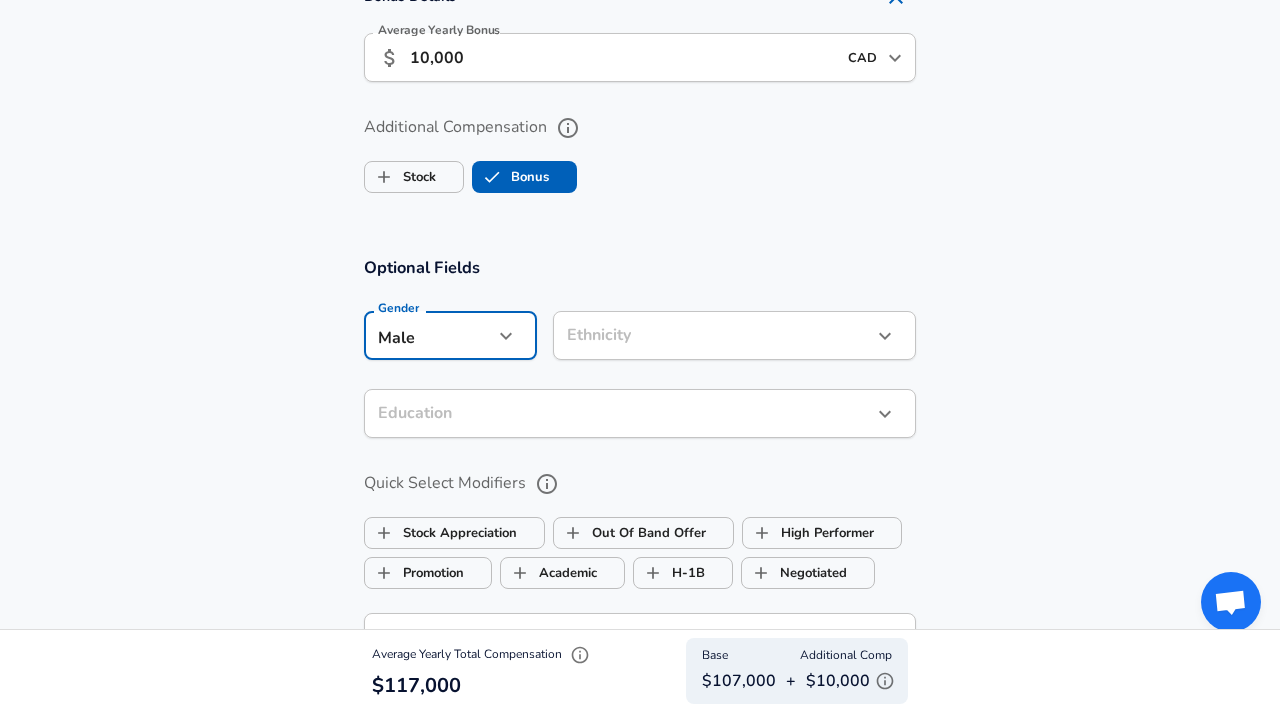 click on "Restart Add Your Salary Upload your offer letter   to verify your submission Enhance Privacy and Anonymity No Automatically hides specific fields until there are enough submissions to safely display the full details.   More Details Based on your submission and the data points that we have already collected, we will automatically hide and anonymize specific fields if there aren't enough data points to remain sufficiently anonymous. Company & Title Information   Enter the company you received your offer from Company [COMPANY] Company   Select the title that closest resembles your official title. This should be similar to the title that was present on your offer letter. Title Software Developer Title   Select a job family that best fits your role. If you can't find one, select 'Other' to enter a custom job family Job Family Software Engineer Job Family   Select a Specialization that best fits your role. If you can't find one, select 'Other' to enter a custom specialization Select Specialization   Level III Level 4" at bounding box center (640, -1226) 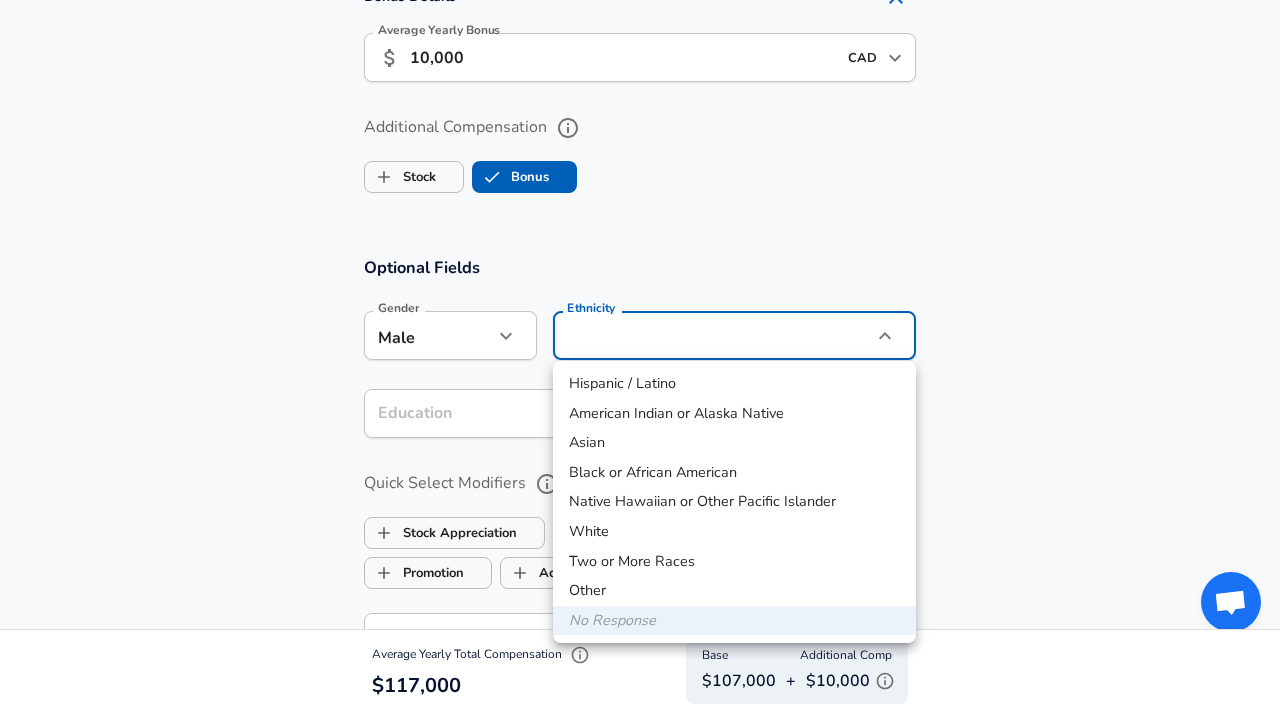 click on "No Response" at bounding box center [734, 621] 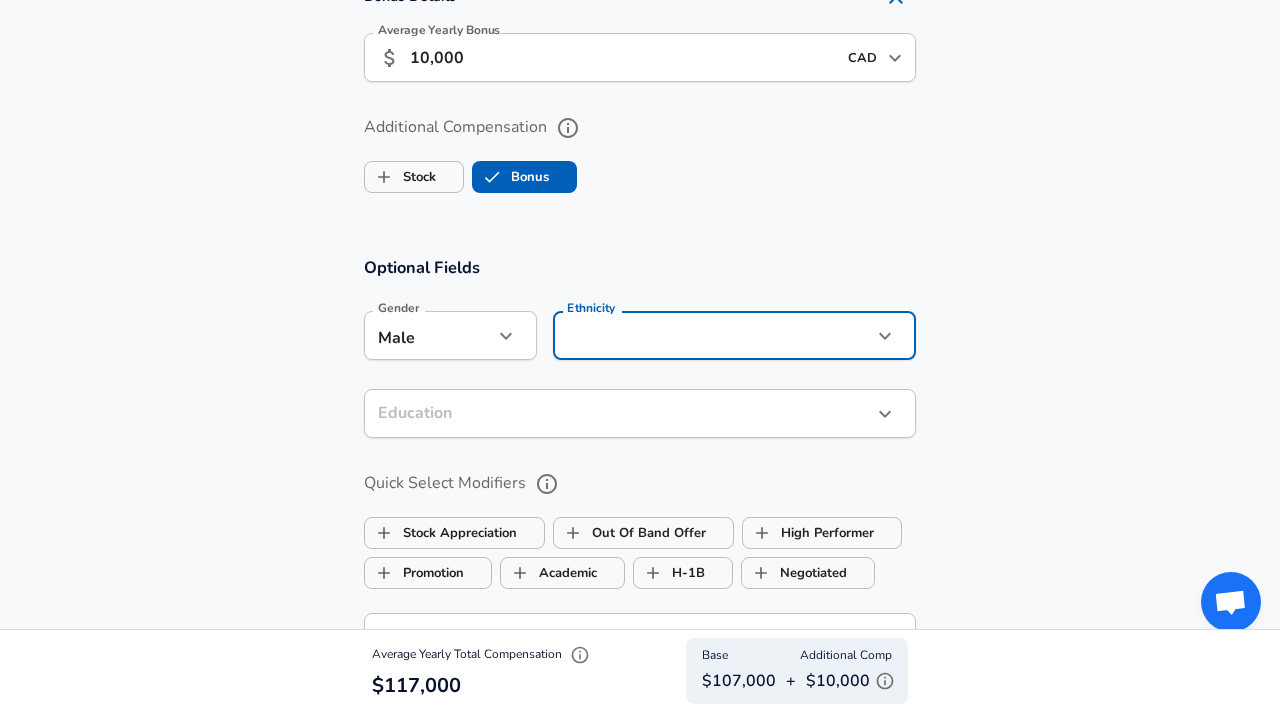 click on "Restart Add Your Salary Upload your offer letter   to verify your submission Enhance Privacy and Anonymity No Automatically hides specific fields until there are enough submissions to safely display the full details.   More Details Based on your submission and the data points that we have already collected, we will automatically hide and anonymize specific fields if there aren't enough data points to remain sufficiently anonymous. Company & Title Information   Enter the company you received your offer from Company [COMPANY] Company   Select the title that closest resembles your official title. This should be similar to the title that was present on your offer letter. Title Software Developer Title   Select a job family that best fits your role. If you can't find one, select 'Other' to enter a custom job family Job Family Software Engineer Job Family   Select a Specialization that best fits your role. If you can't find one, select 'Other' to enter a custom specialization Select Specialization   Level III Level 4" at bounding box center (640, -1226) 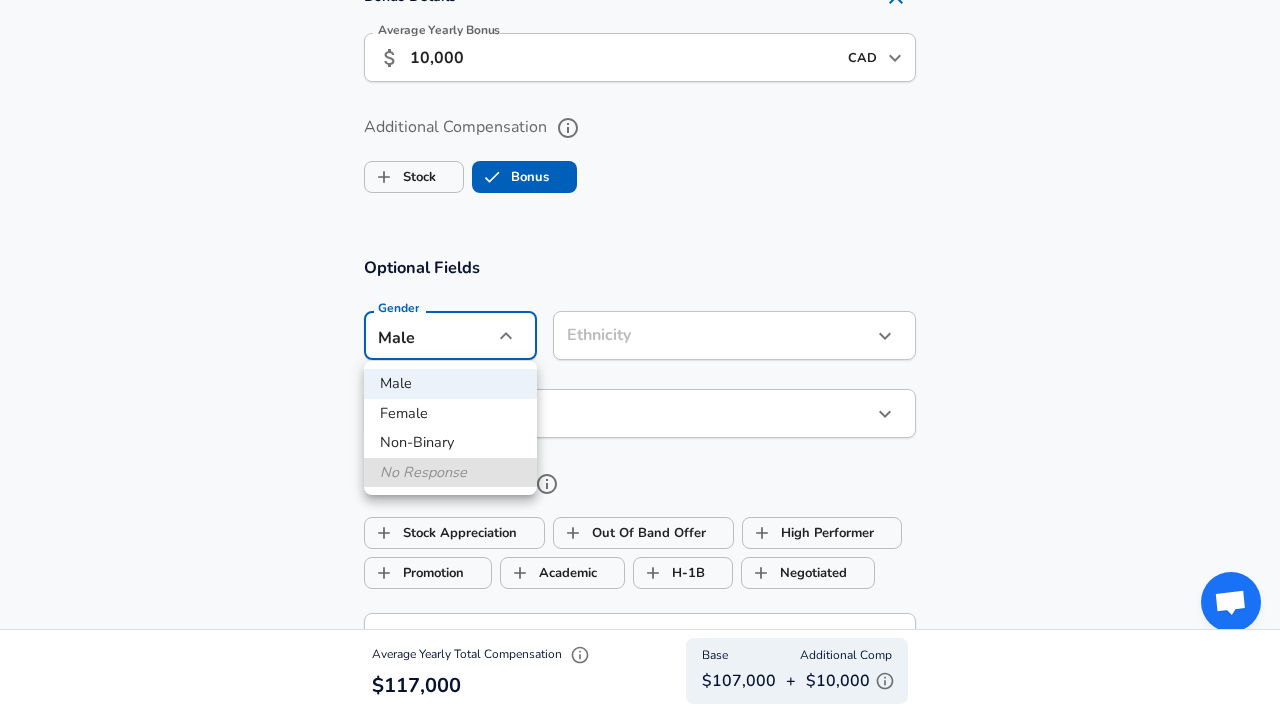 click on "No Response" at bounding box center [450, 473] 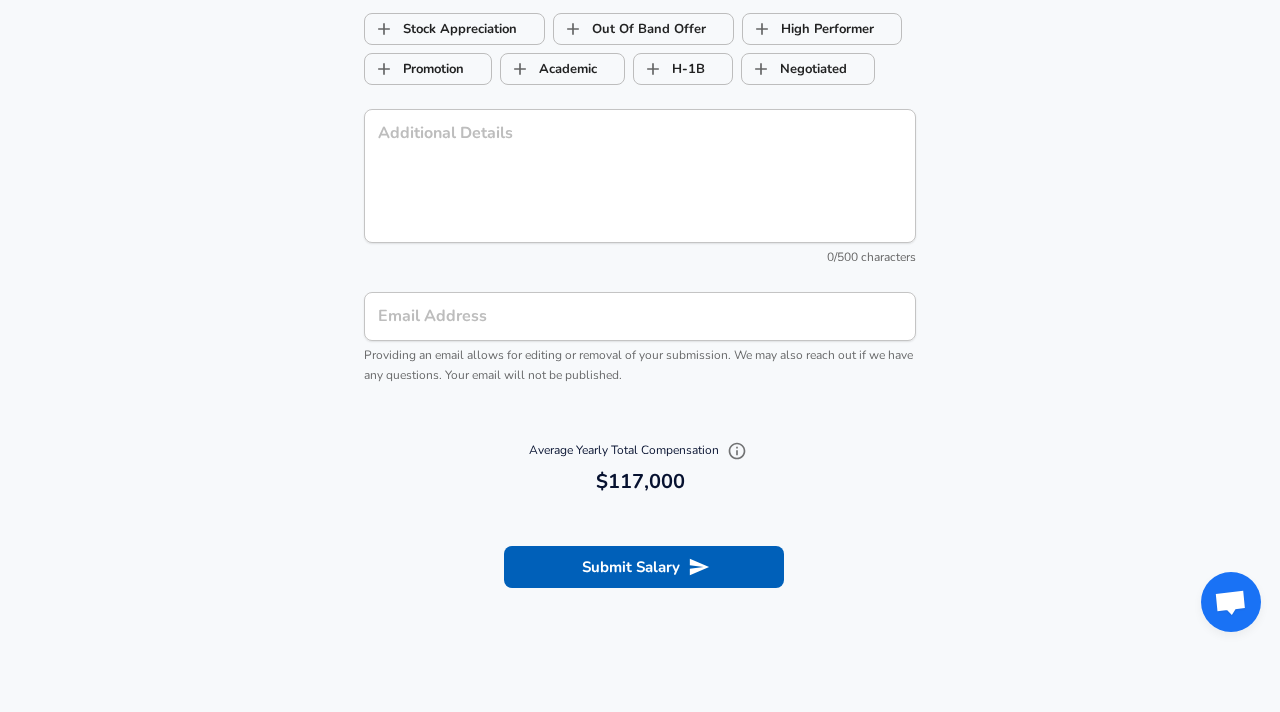 scroll, scrollTop: 2087, scrollLeft: 0, axis: vertical 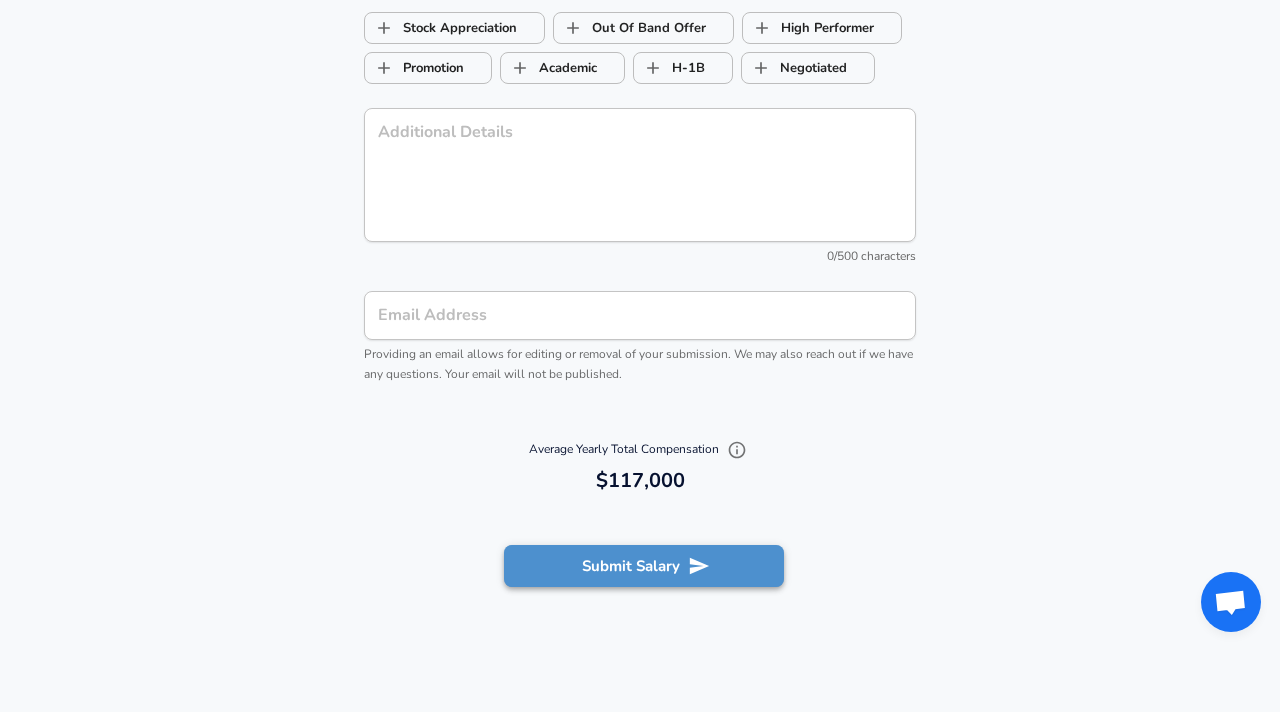 click on "Submit Salary" at bounding box center [644, 566] 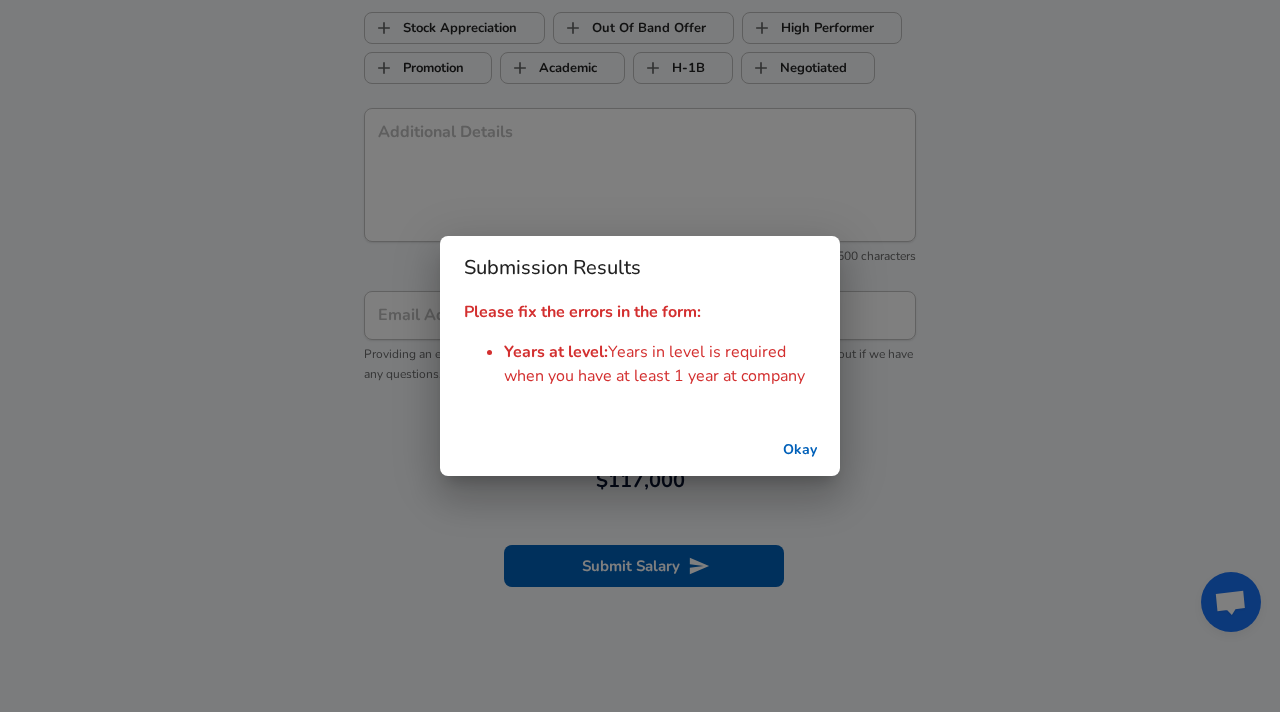 click on "Okay" at bounding box center (640, 450) 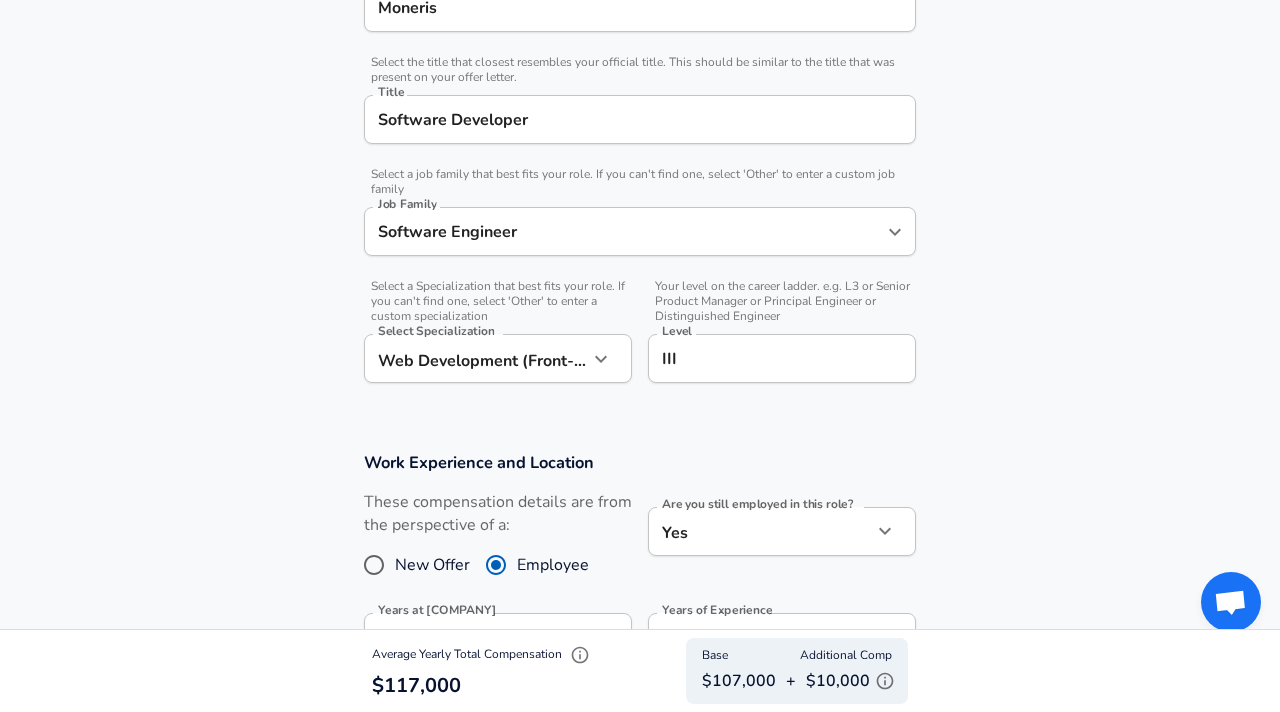 scroll, scrollTop: 463, scrollLeft: 0, axis: vertical 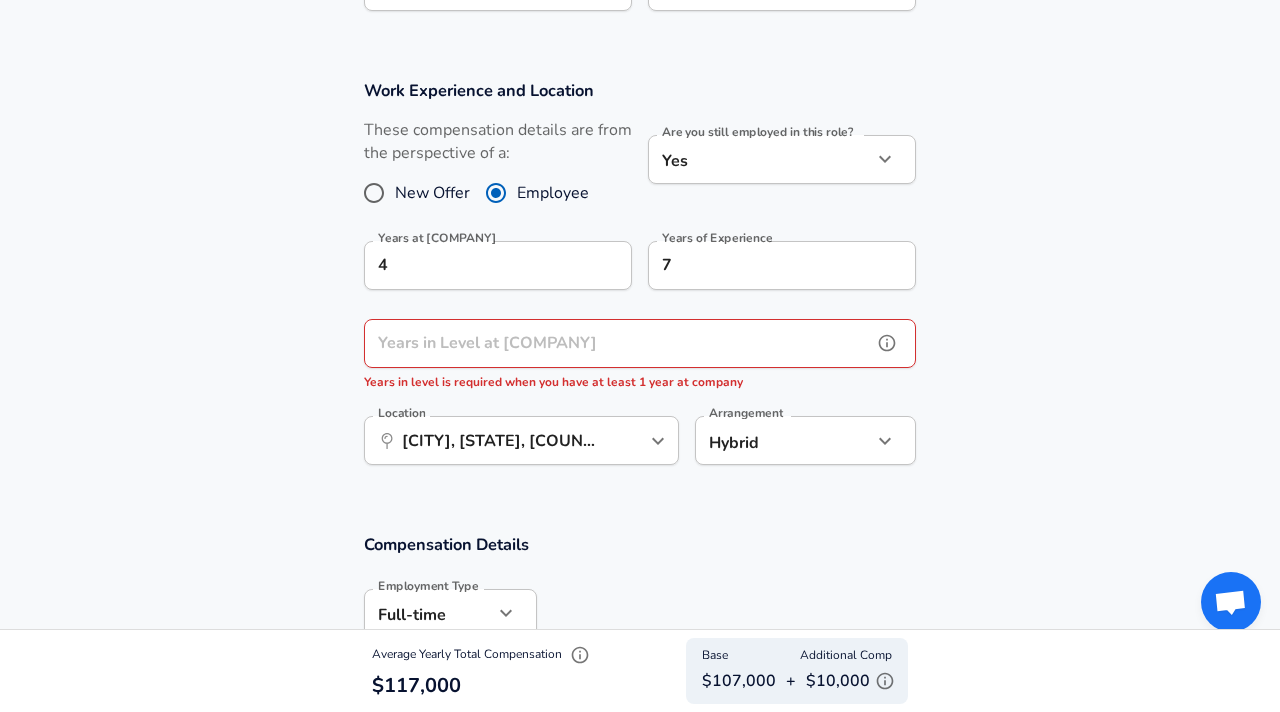click on "Years in Level at [COMPANY]" at bounding box center [618, 343] 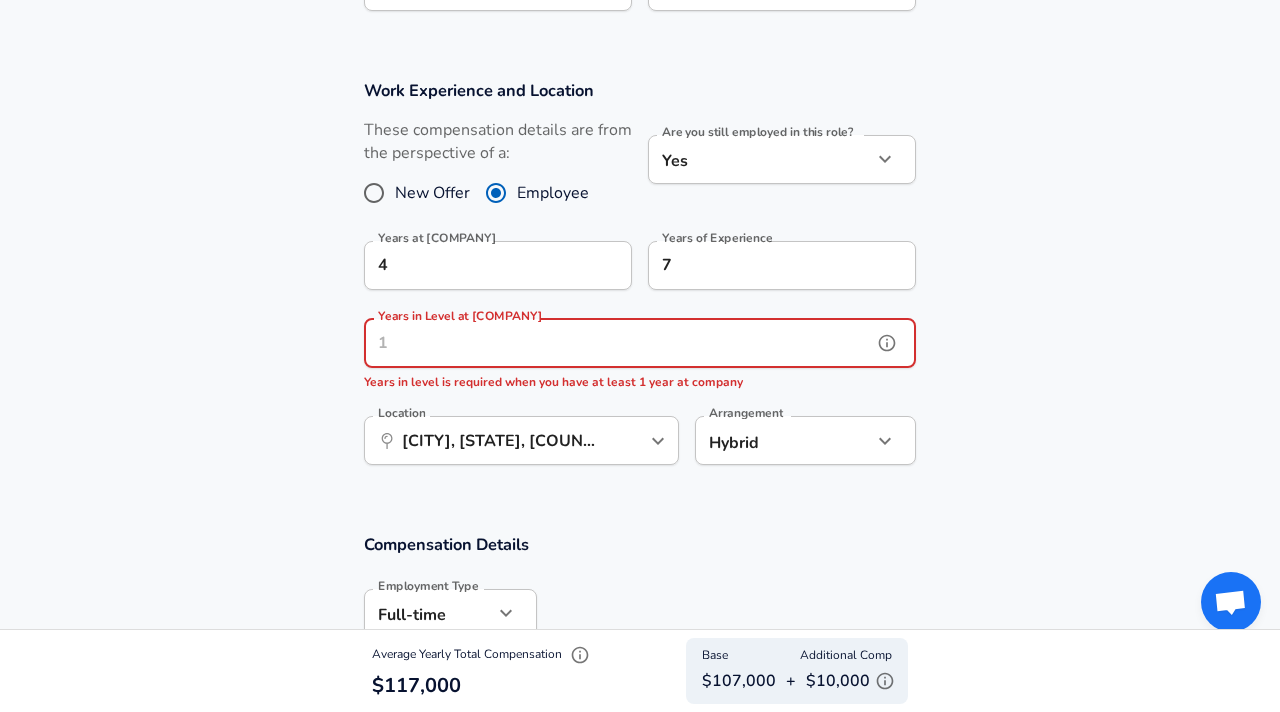 click on "Years in Level at [COMPANY]" at bounding box center [618, 343] 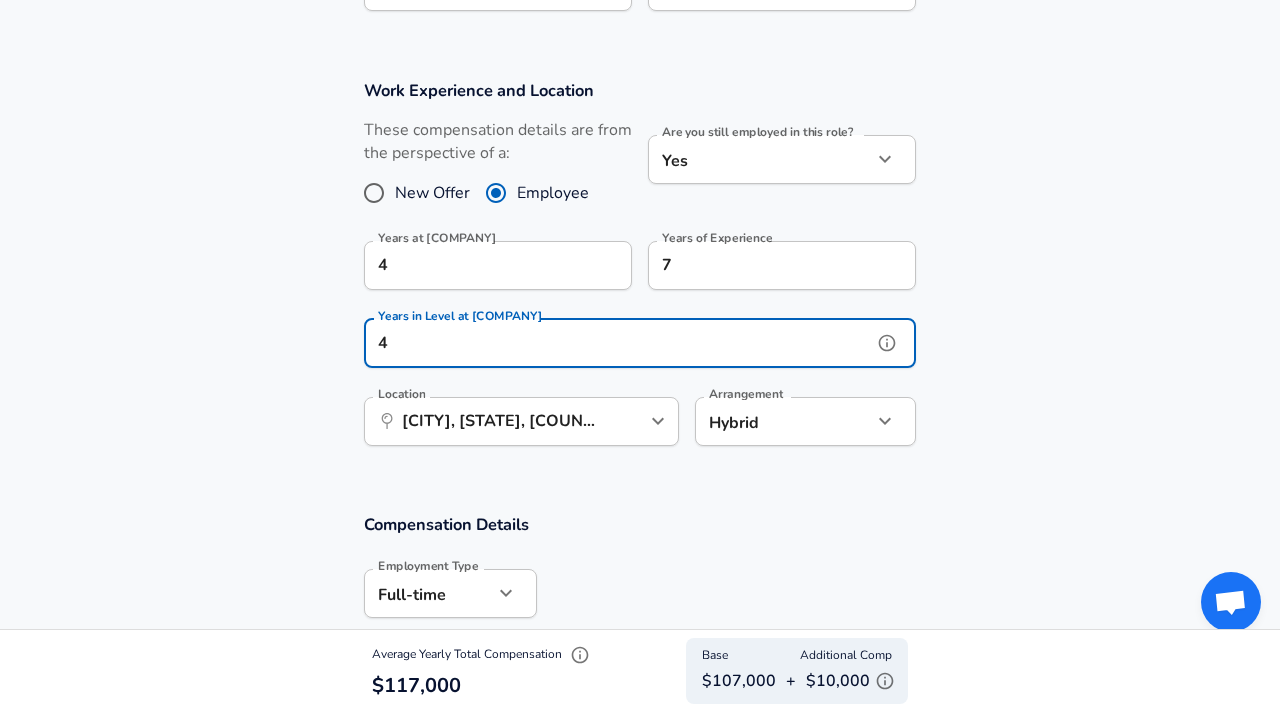 type on "4" 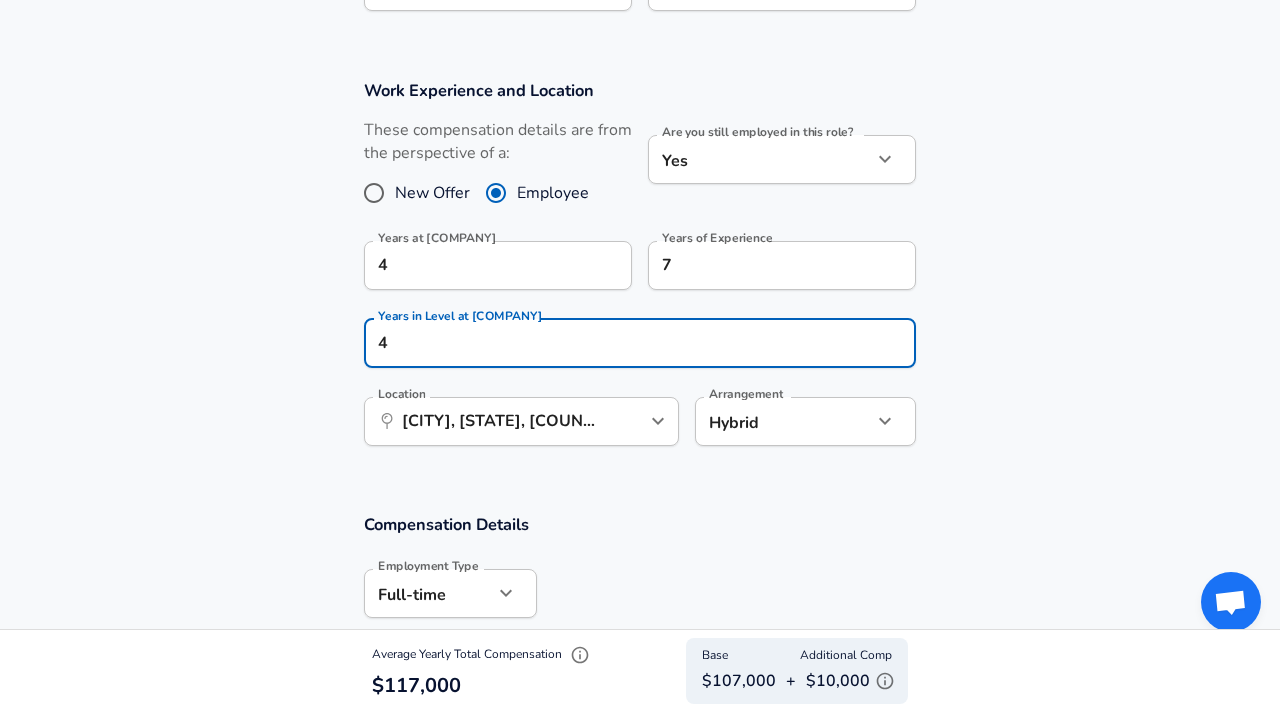 click on "Work Experience and Location These compensation details are from the perspective of a: New Offer Employee Are you still employed in this role? Yes yes Are you still employed in this role? Years at [COMPANY] 4 Years at [COMPANY] Years of Experience 7 Years of Experience Years in Level at [COMPANY] 4 Years in Level at [COMPANY] Location ​ [CITY], [STATE], [COUNTRY] Location Arrangement Hybrid hybrid Arrangement" at bounding box center [640, 273] 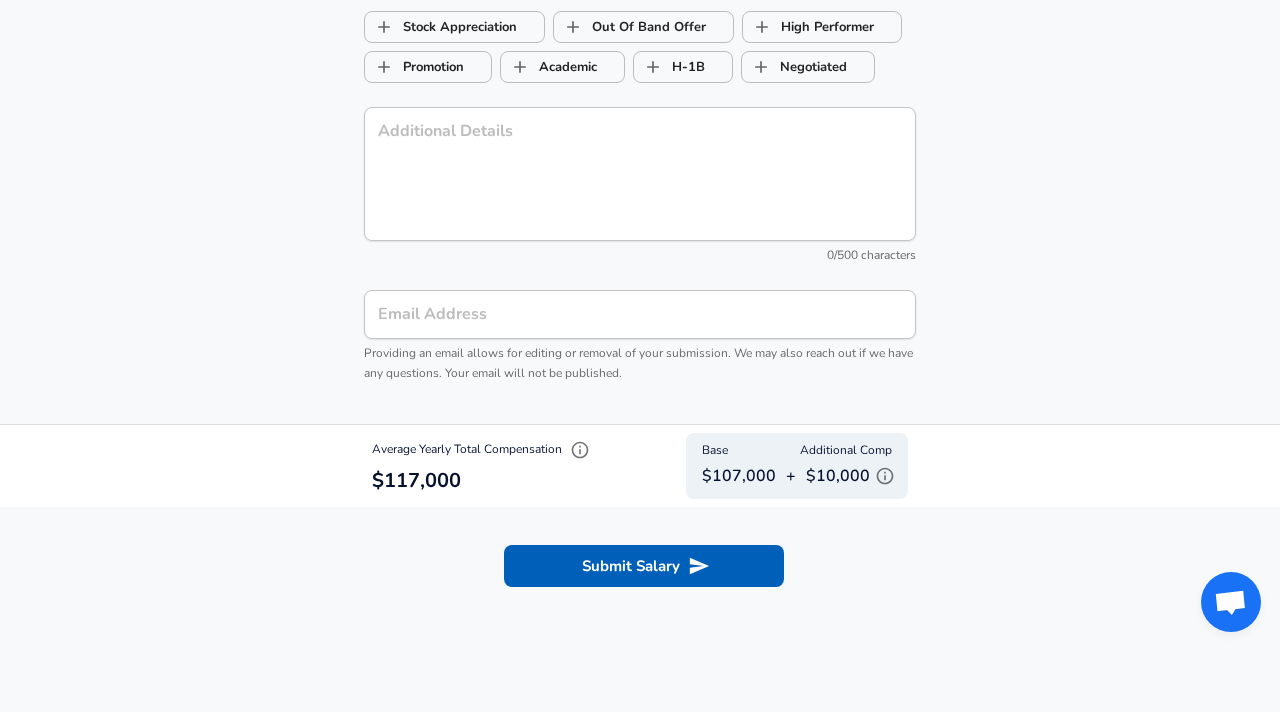 scroll, scrollTop: 2406, scrollLeft: 0, axis: vertical 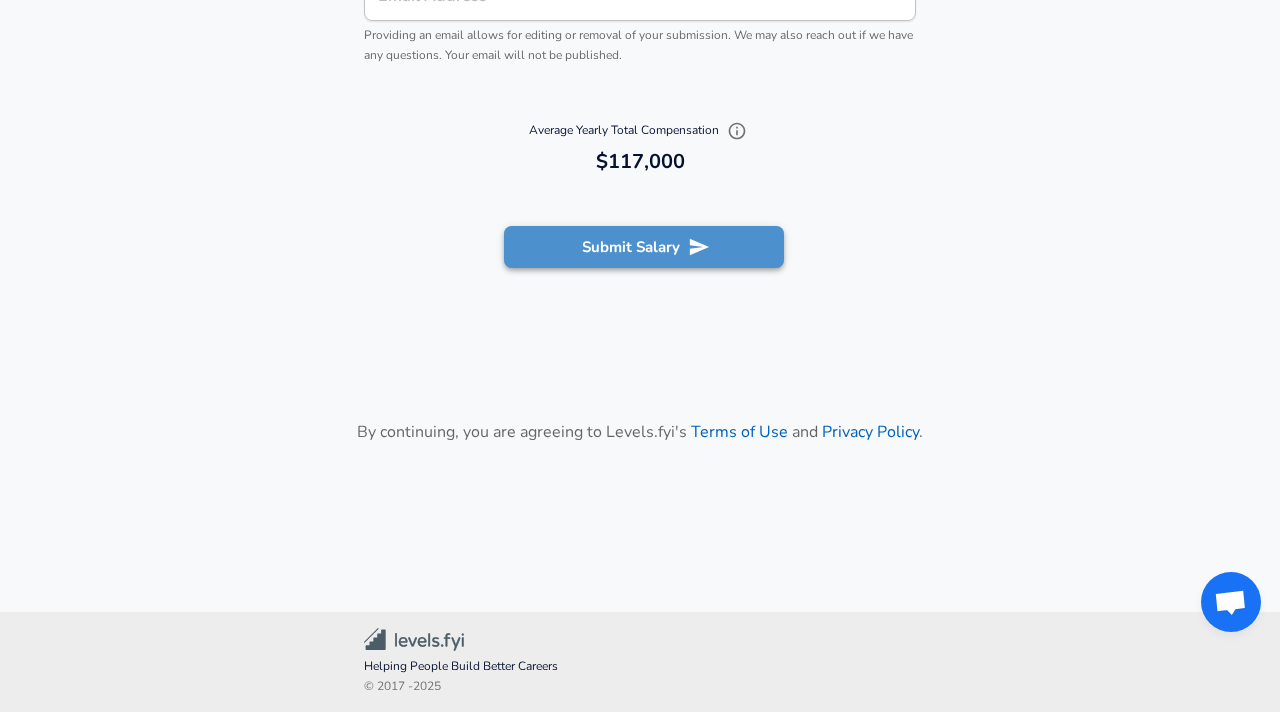 click on "Submit Salary" at bounding box center [644, 247] 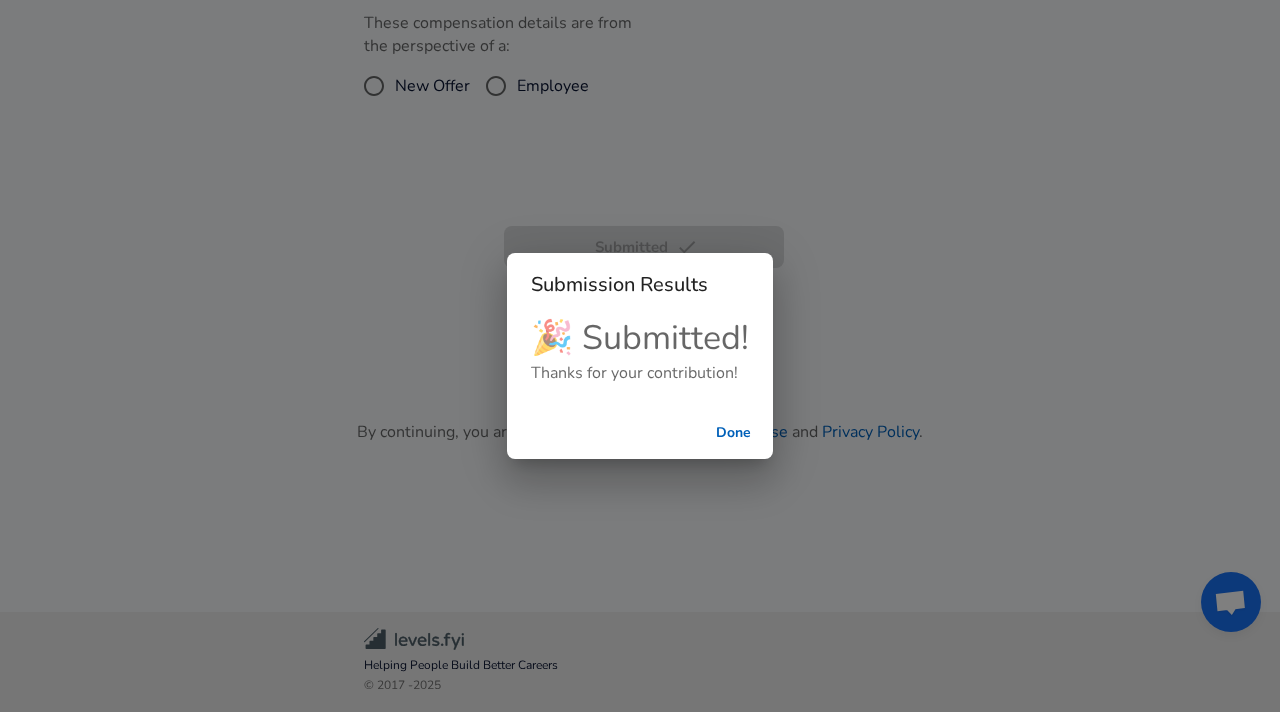 scroll, scrollTop: 812, scrollLeft: 0, axis: vertical 